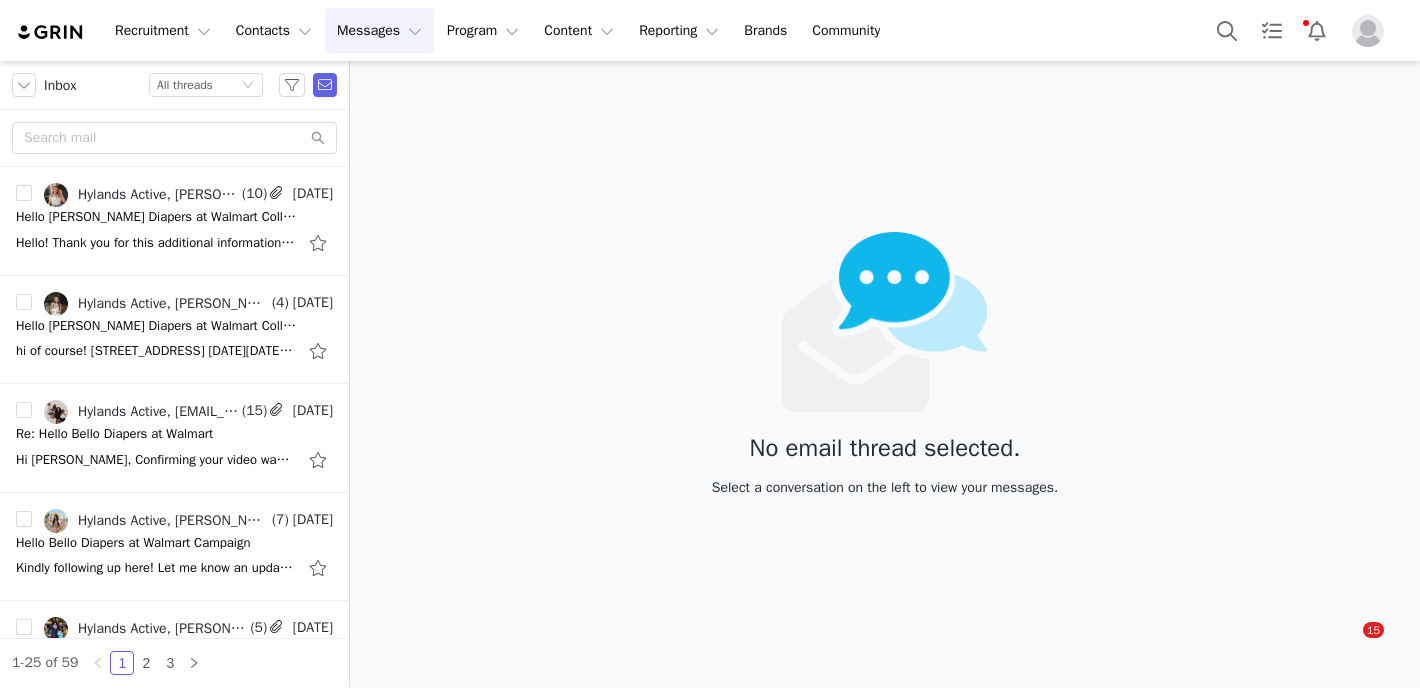 scroll, scrollTop: 0, scrollLeft: 0, axis: both 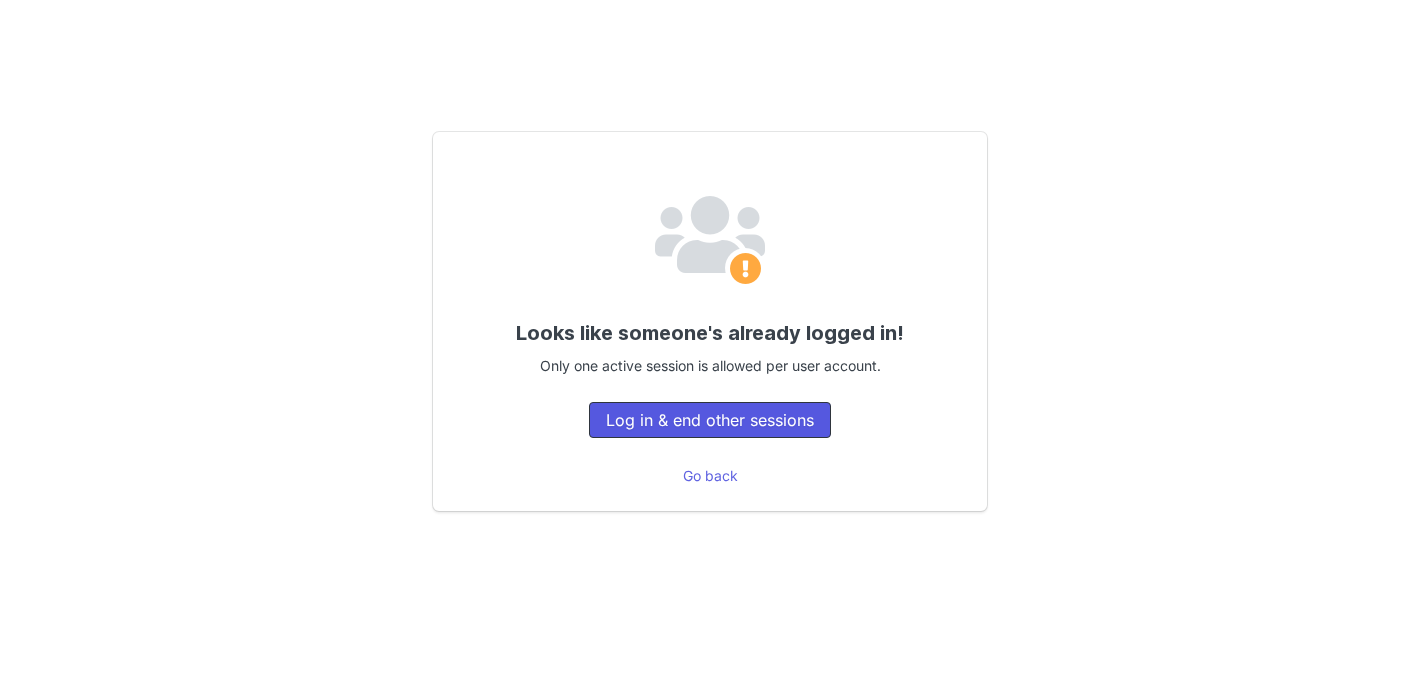 click on "Log in & end other sessions" at bounding box center [710, 420] 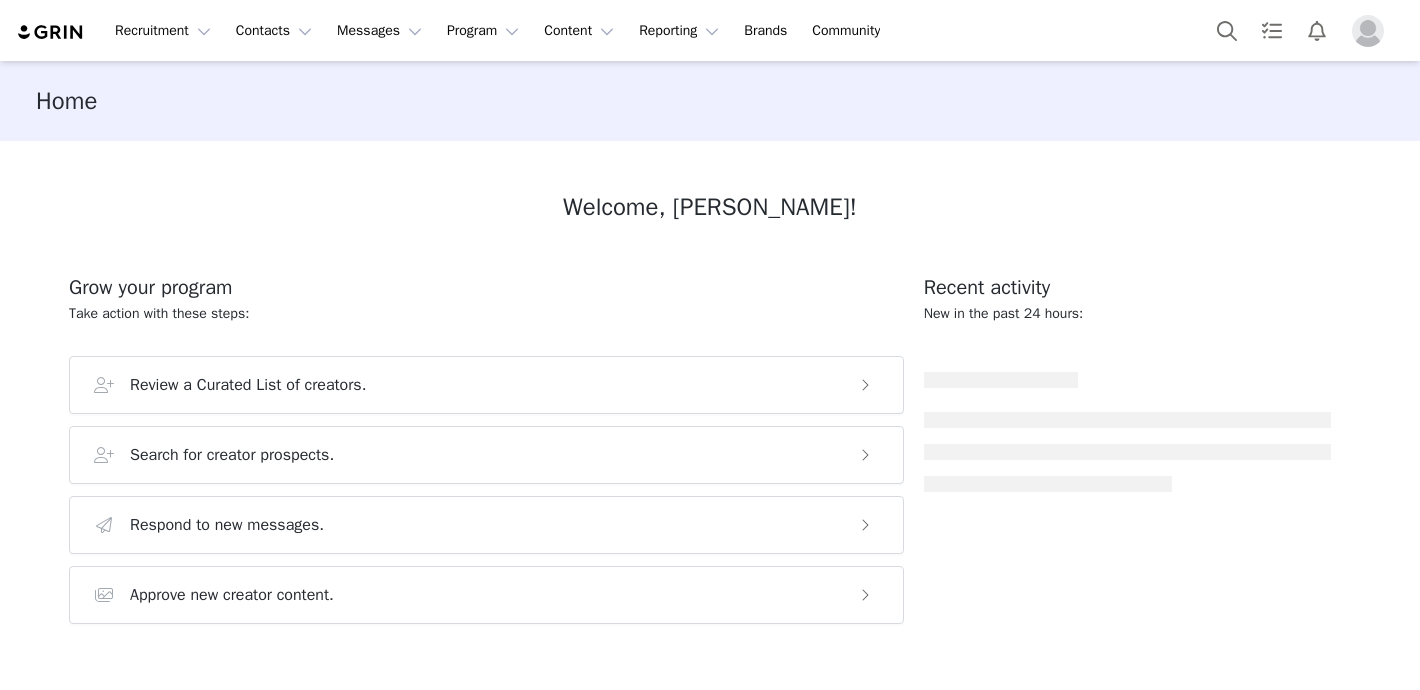 scroll, scrollTop: 0, scrollLeft: 0, axis: both 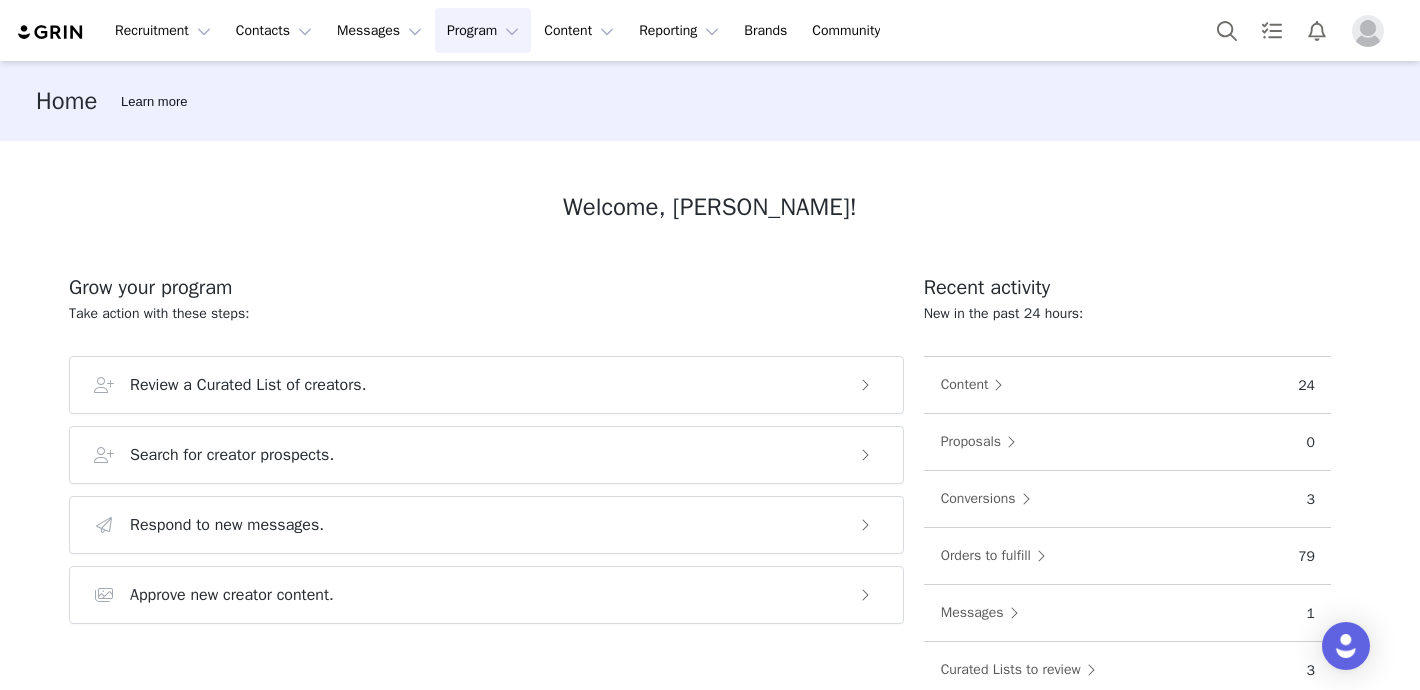 click on "Program Program" at bounding box center (483, 30) 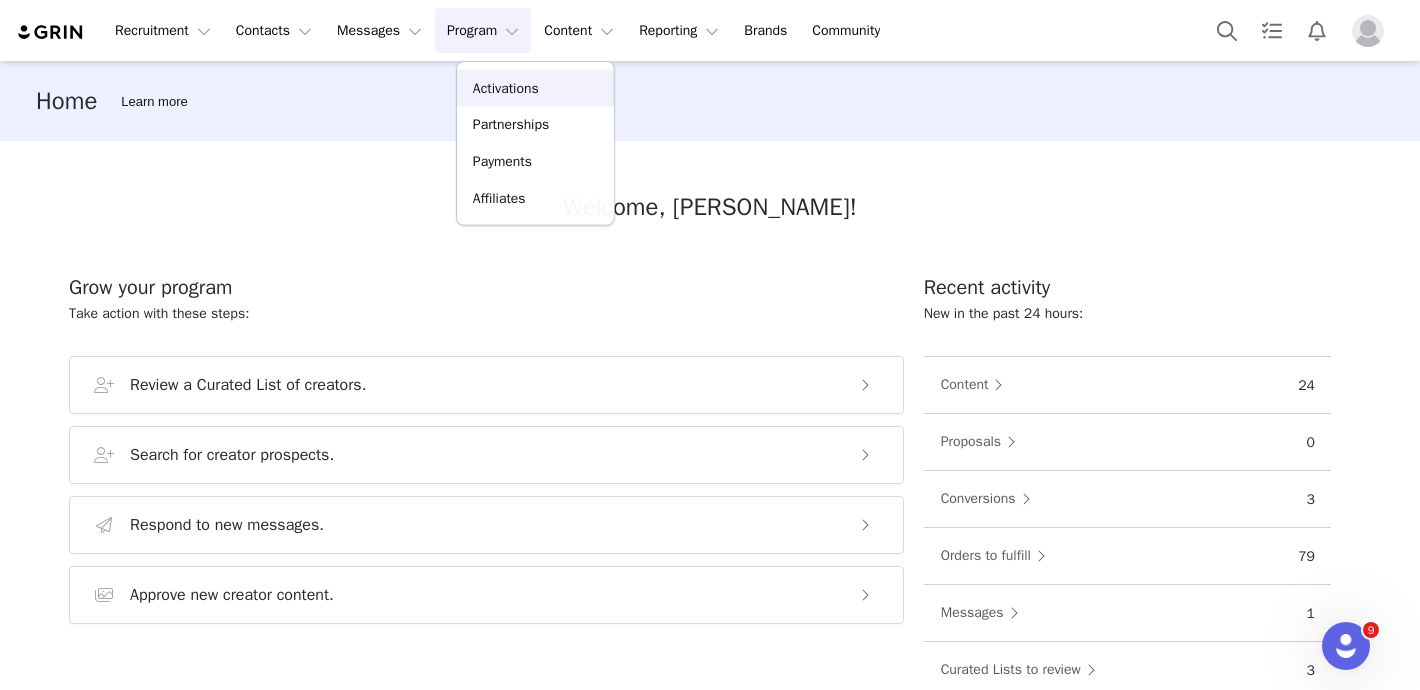 scroll, scrollTop: 0, scrollLeft: 0, axis: both 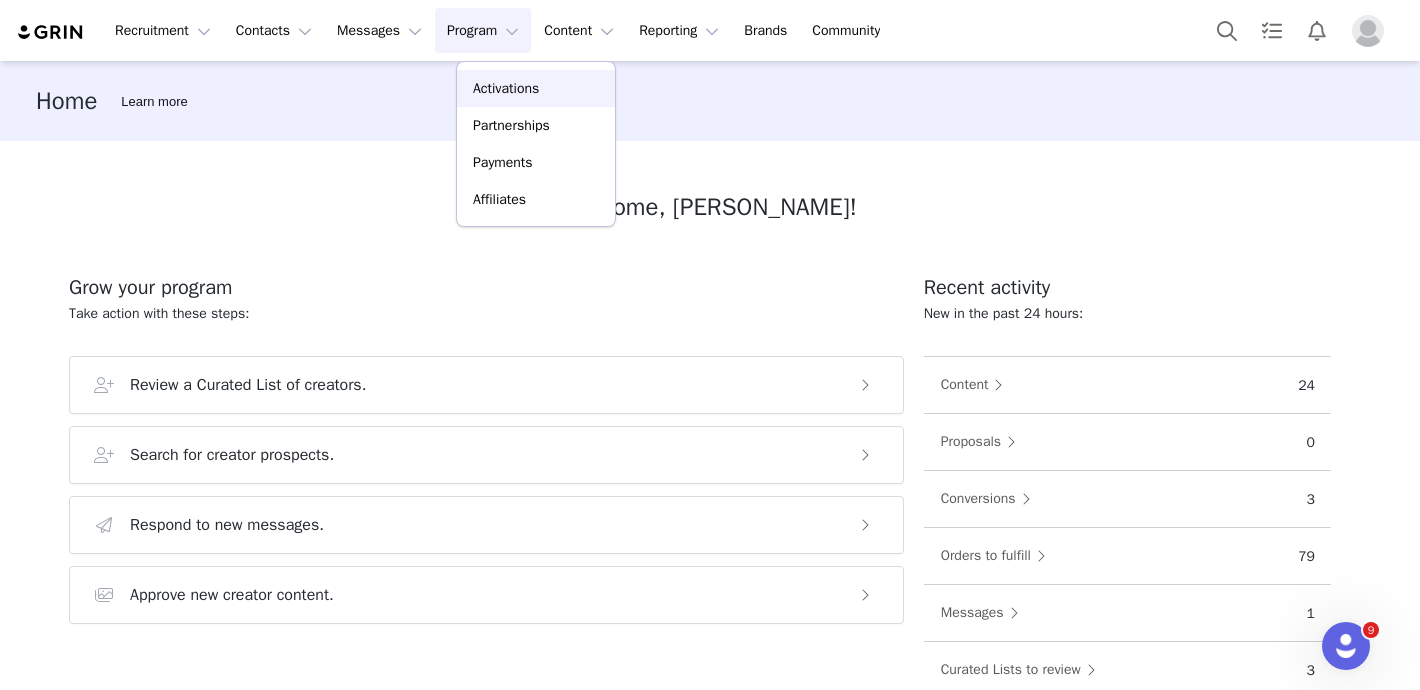click on "Activations" at bounding box center [506, 88] 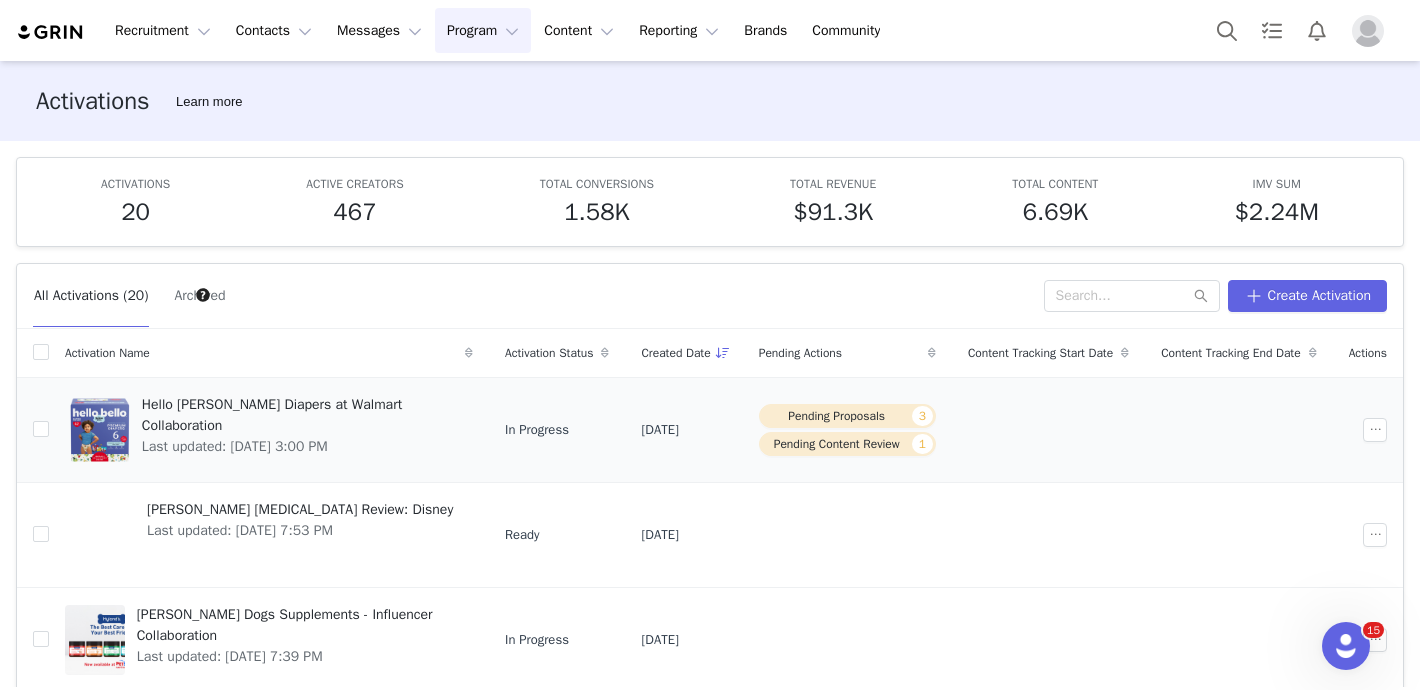 click on "Pending Proposals 3" at bounding box center [847, 416] 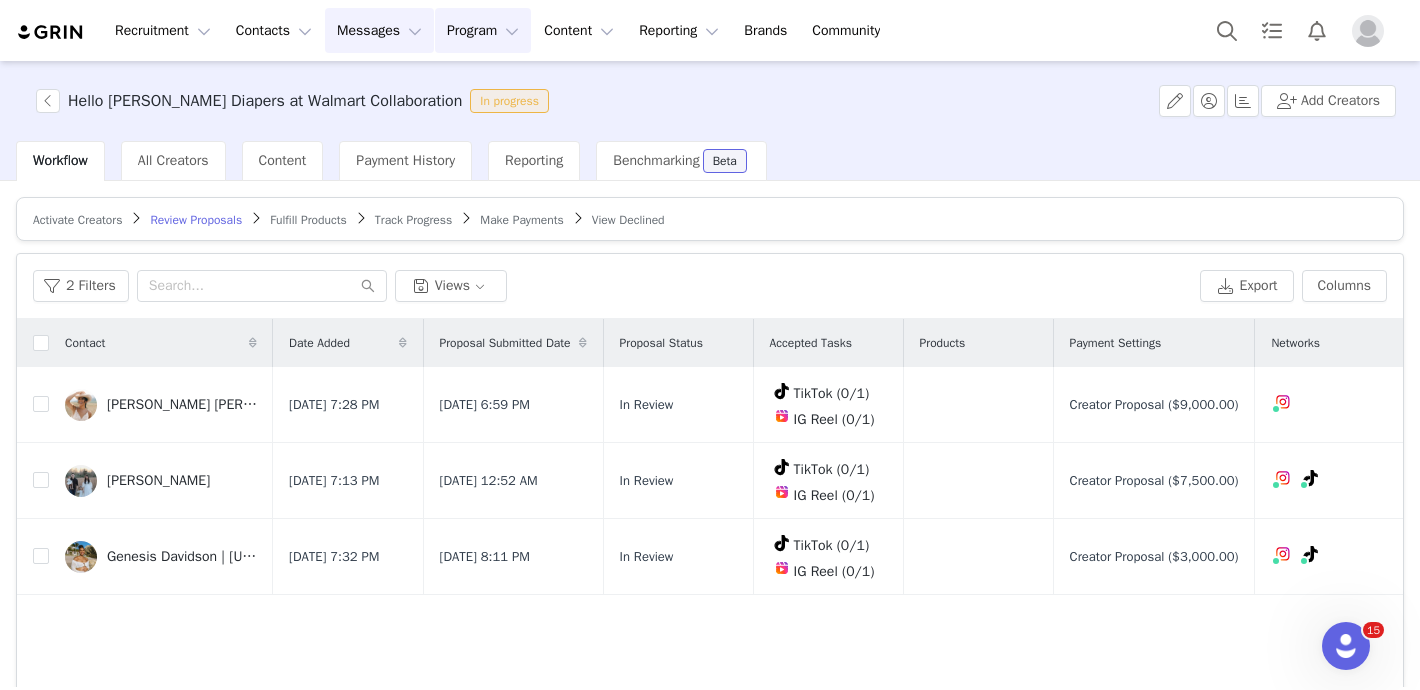click on "Messages Messages" at bounding box center (379, 30) 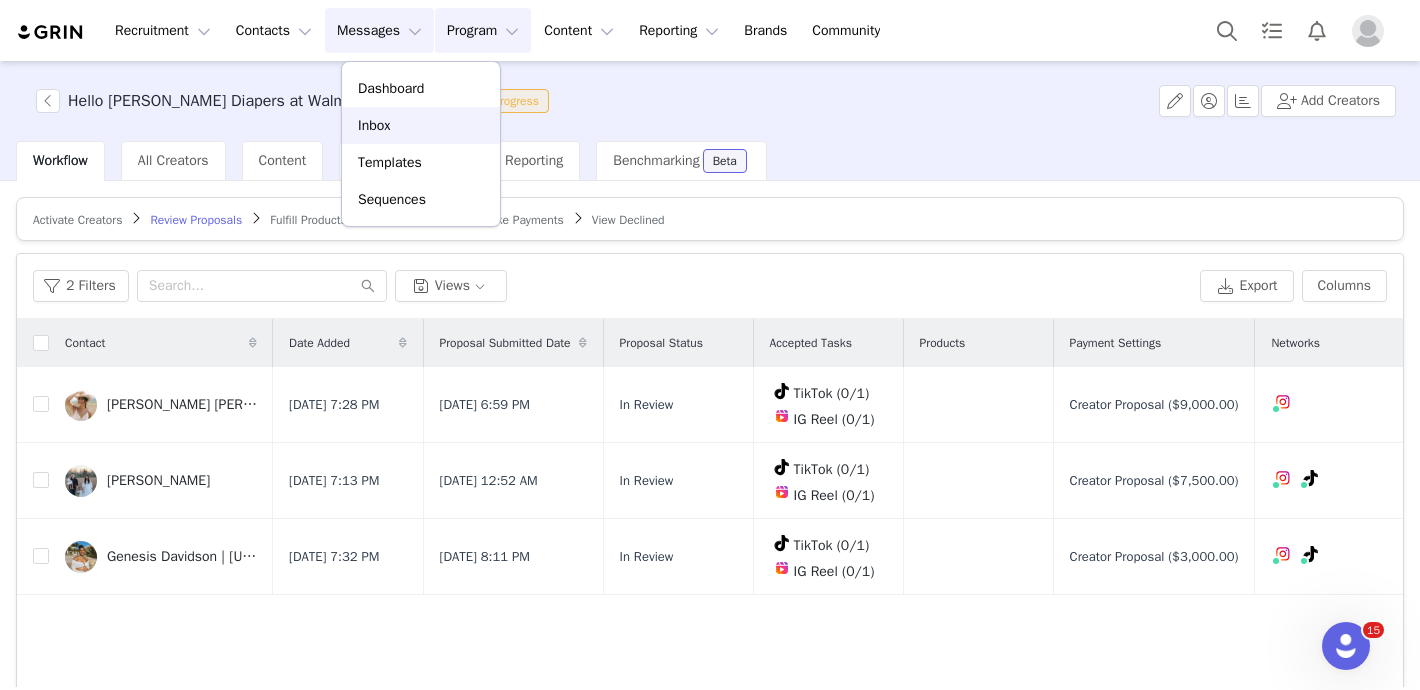 click on "Inbox" at bounding box center [374, 125] 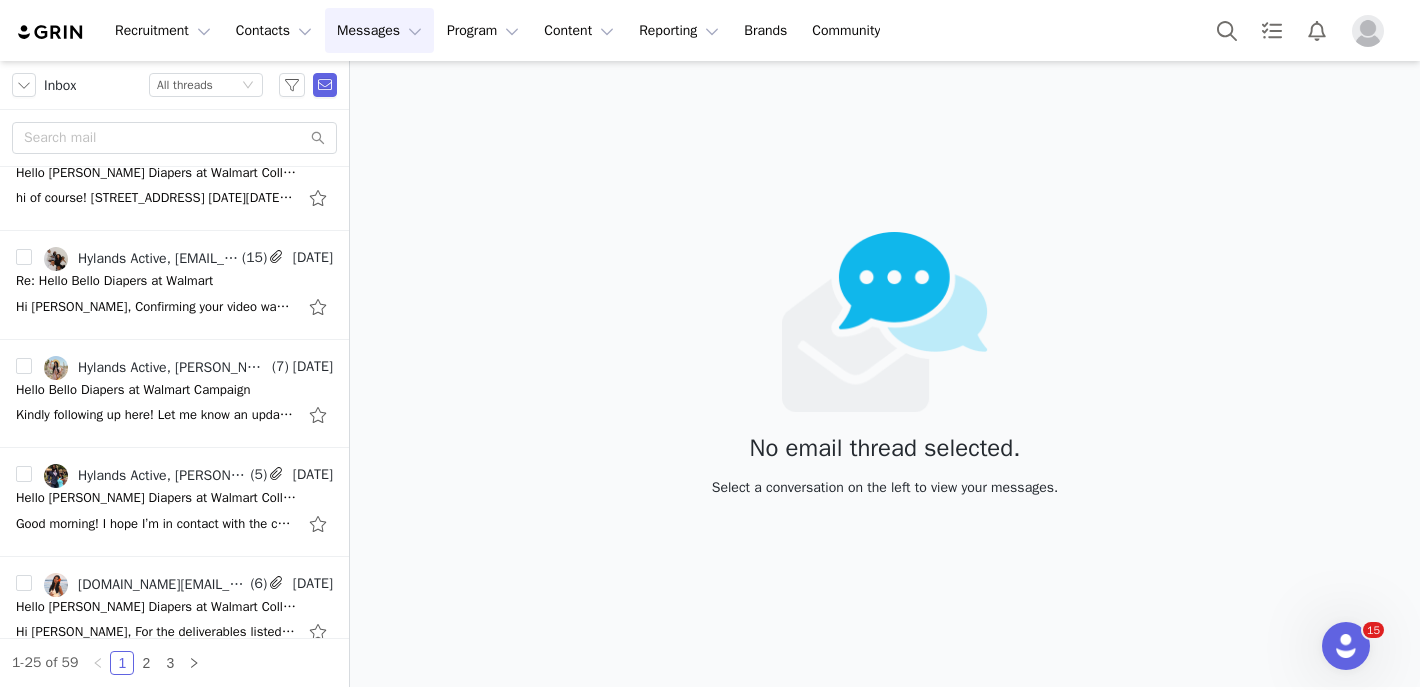 scroll, scrollTop: 169, scrollLeft: 0, axis: vertical 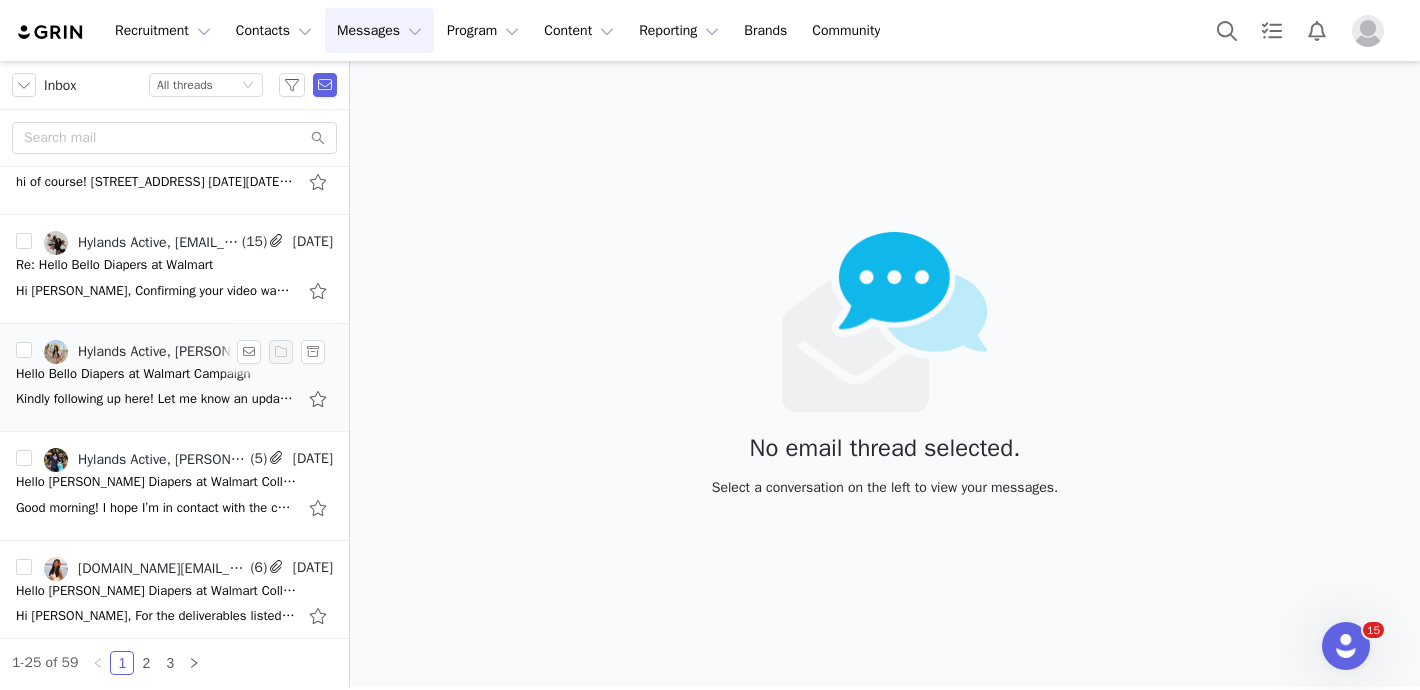 click on "Kindly following up here! Let me know an update on the agreement when you can.
Thanks so much,
[PERSON_NAME] [PERSON_NAME] (She/Her)
A-List Me | Talent Manager
_____________________________
[DOMAIN_NAME]
[PERSON_NAME][EMAIL_ADDRESS][DOMAIN_NAME]
Working Remotely" at bounding box center [156, 399] 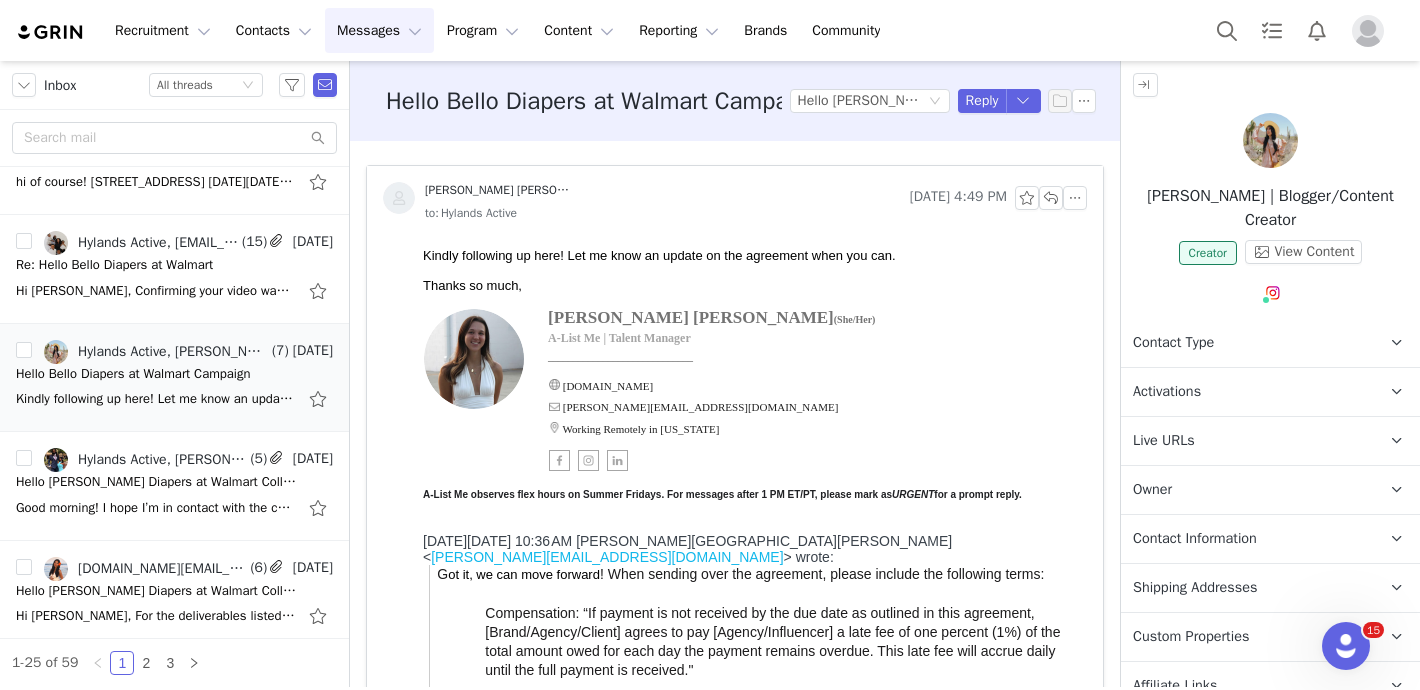 scroll, scrollTop: 0, scrollLeft: 0, axis: both 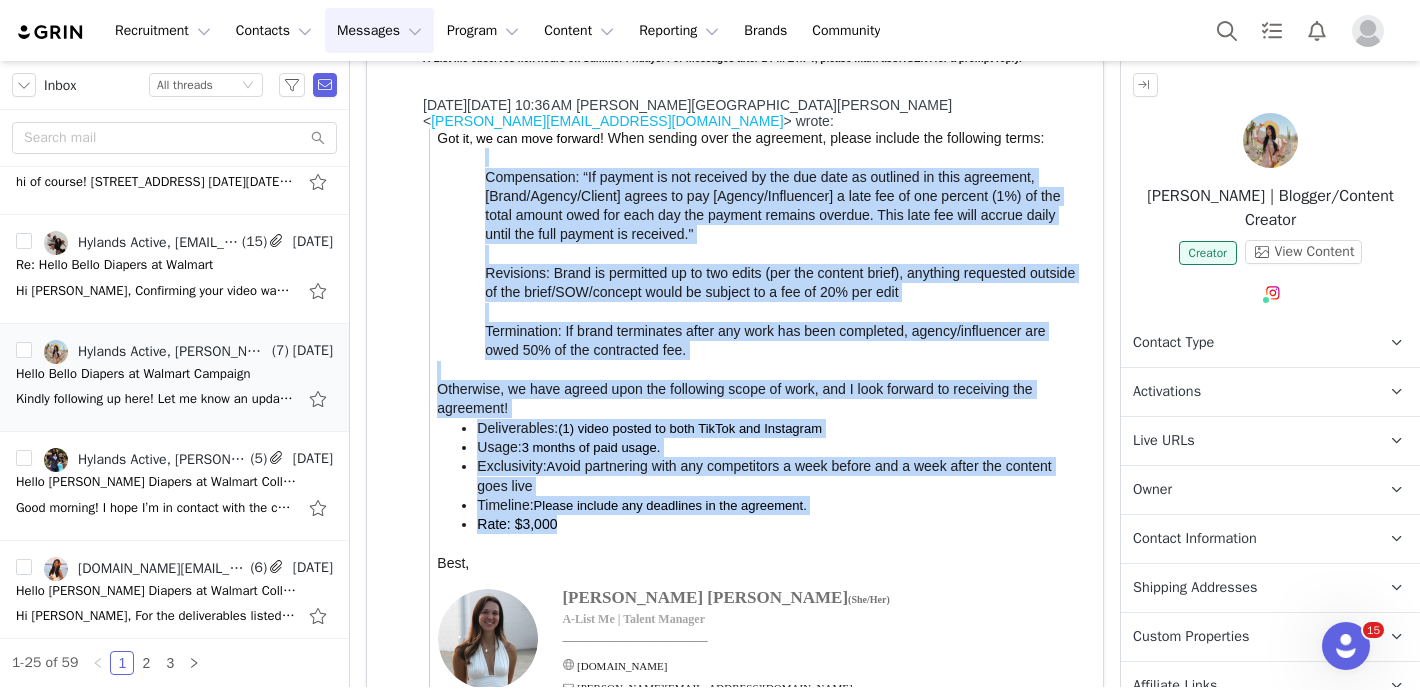 drag, startPoint x: 572, startPoint y: 514, endPoint x: 459, endPoint y: 156, distance: 375.41043 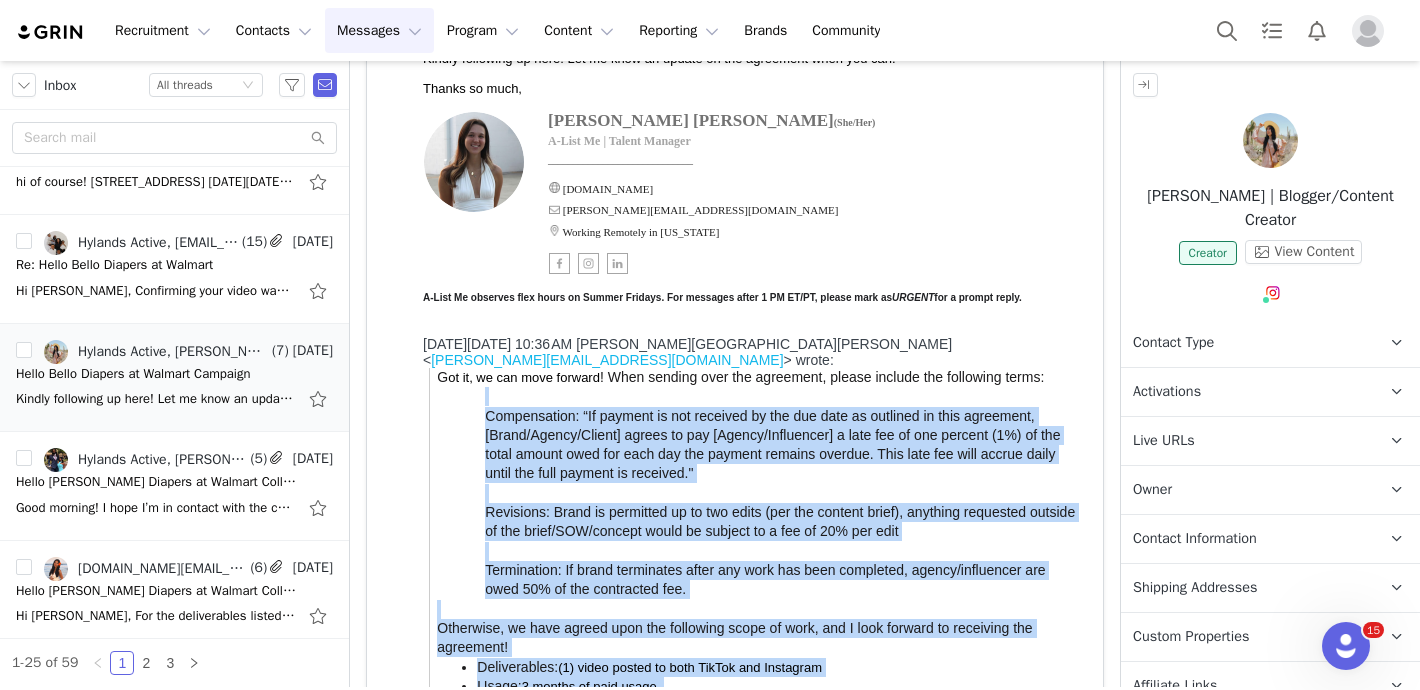 scroll, scrollTop: 119, scrollLeft: 0, axis: vertical 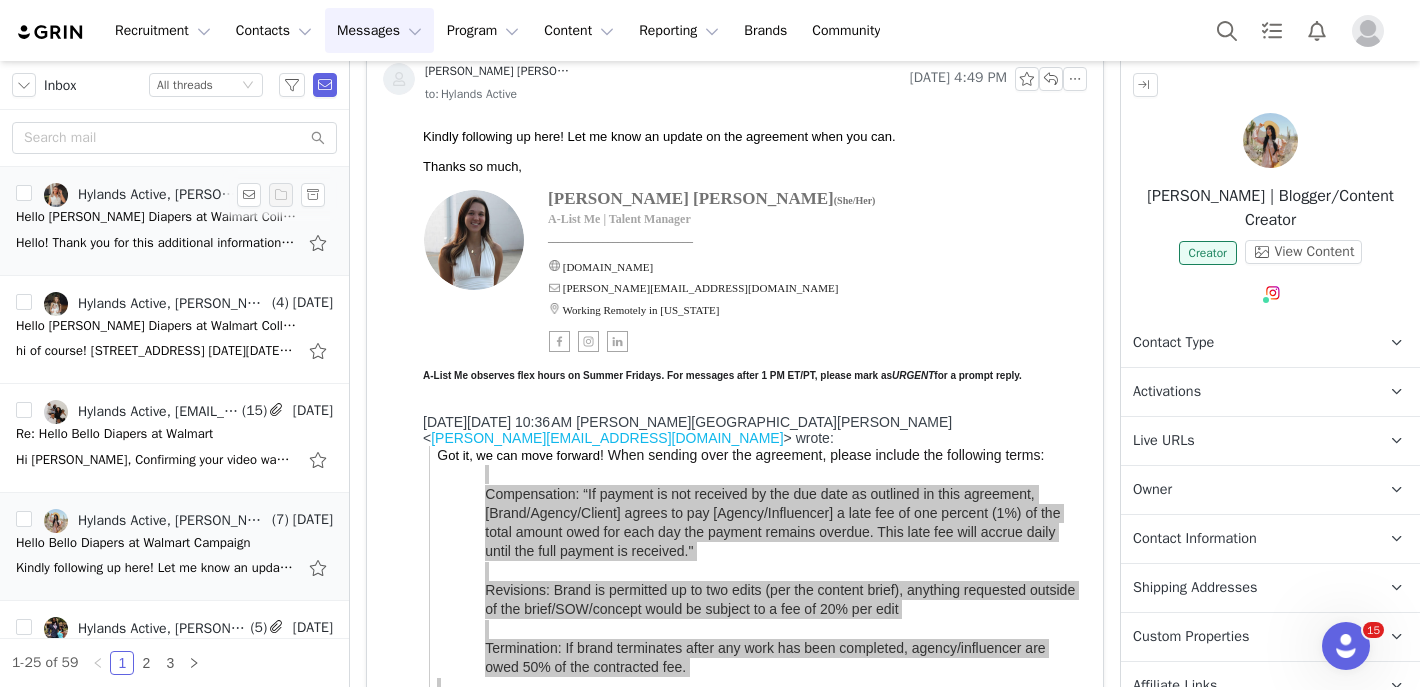 click on "Hello!
Thank you for this additional information.  I am having a hard time locating my product.  I checked online and called the stores around me to confirm if the product was in store. Would it be okay to order online instead and show me shopping for" at bounding box center [174, 243] 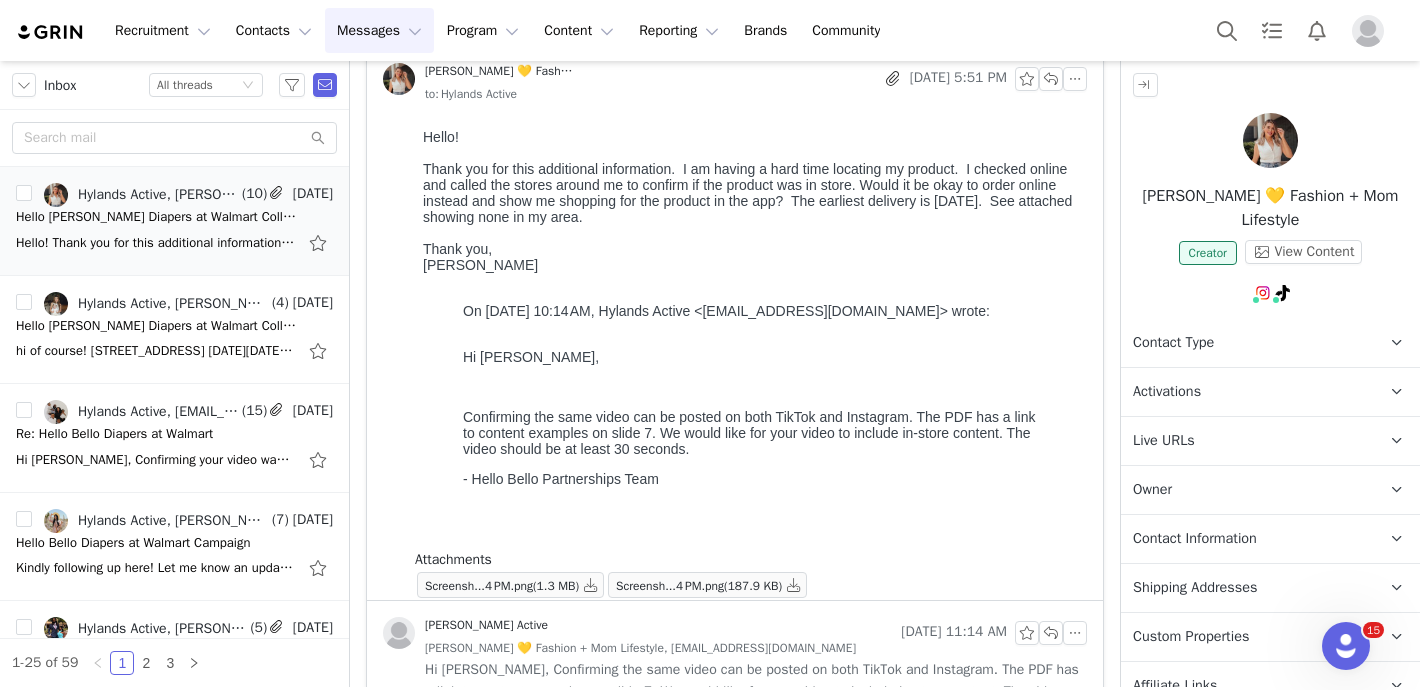 scroll, scrollTop: 0, scrollLeft: 0, axis: both 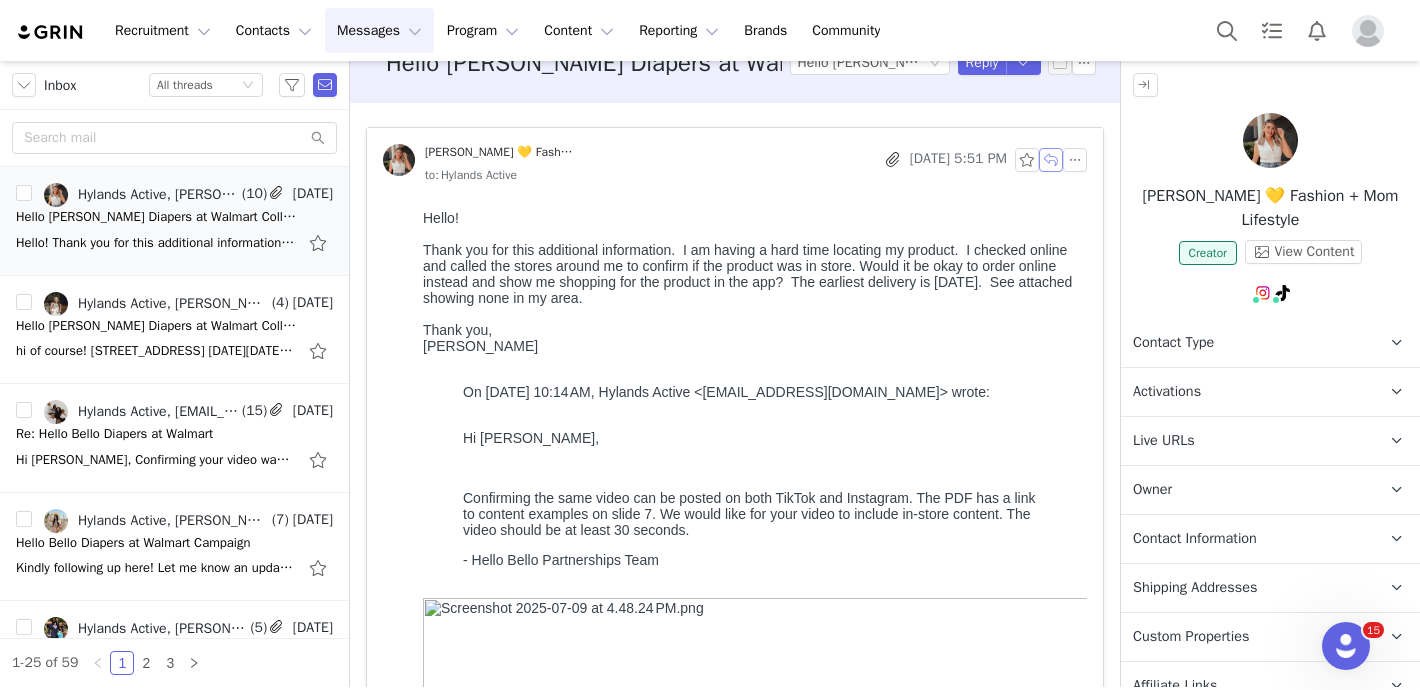 click at bounding box center (1051, 160) 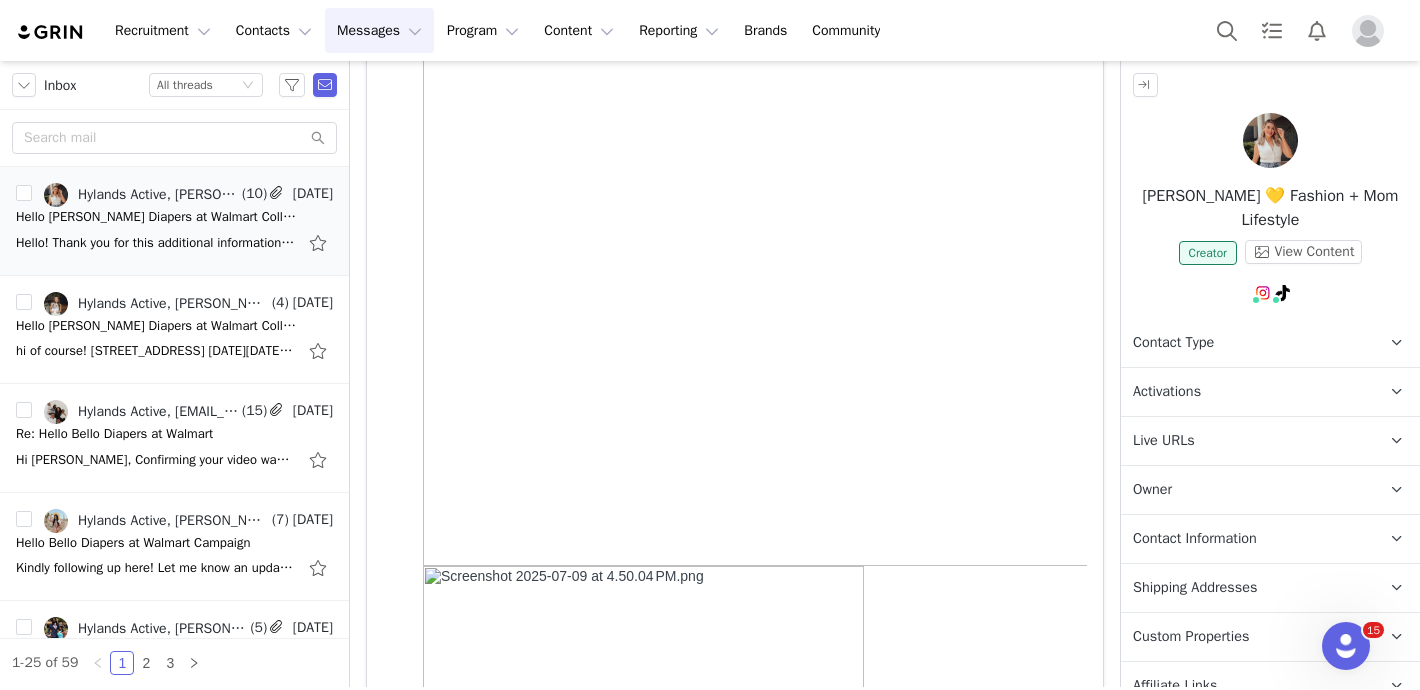 scroll, scrollTop: 1960, scrollLeft: 0, axis: vertical 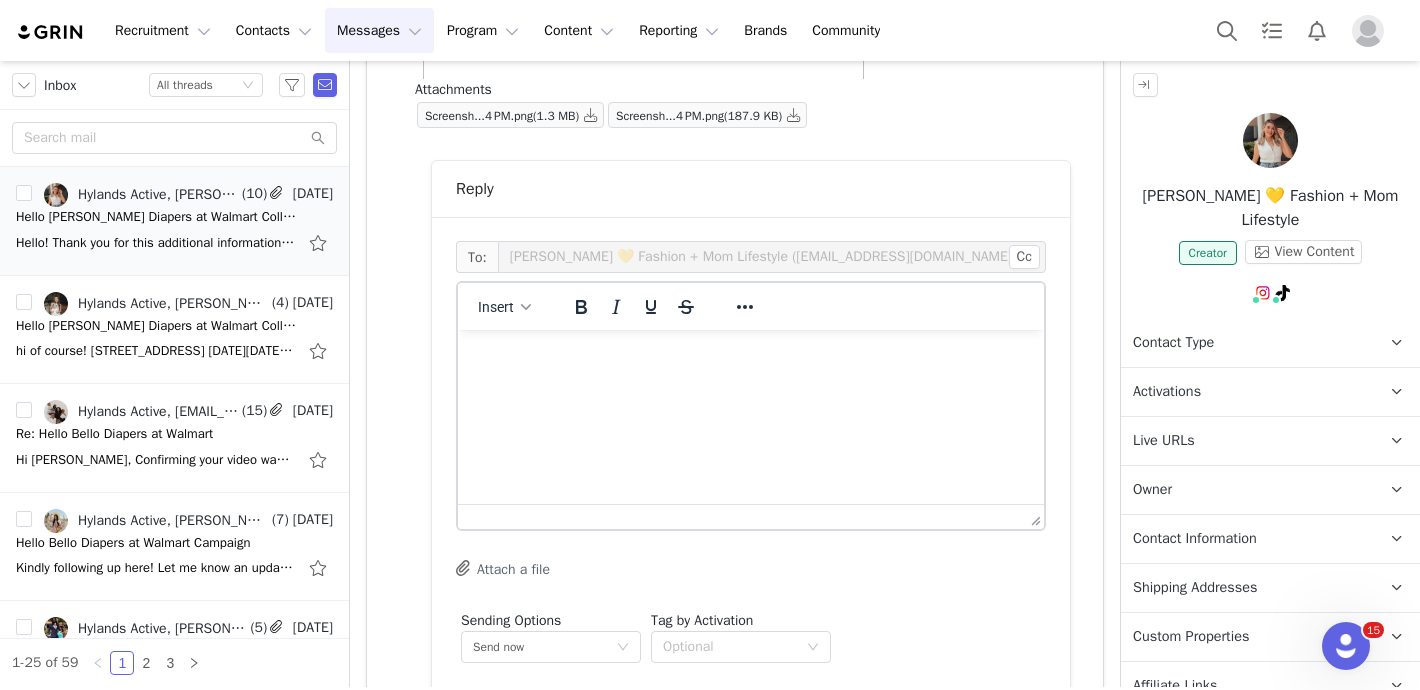 type 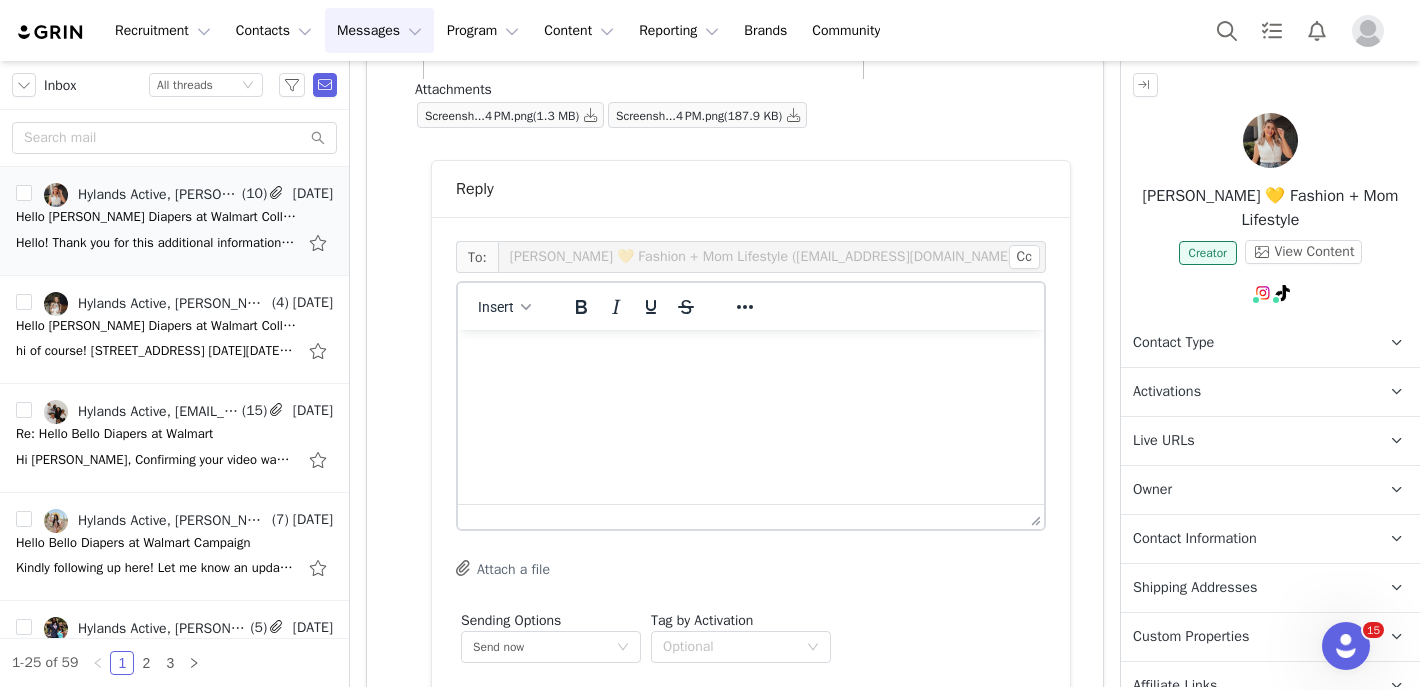 scroll, scrollTop: 0, scrollLeft: 0, axis: both 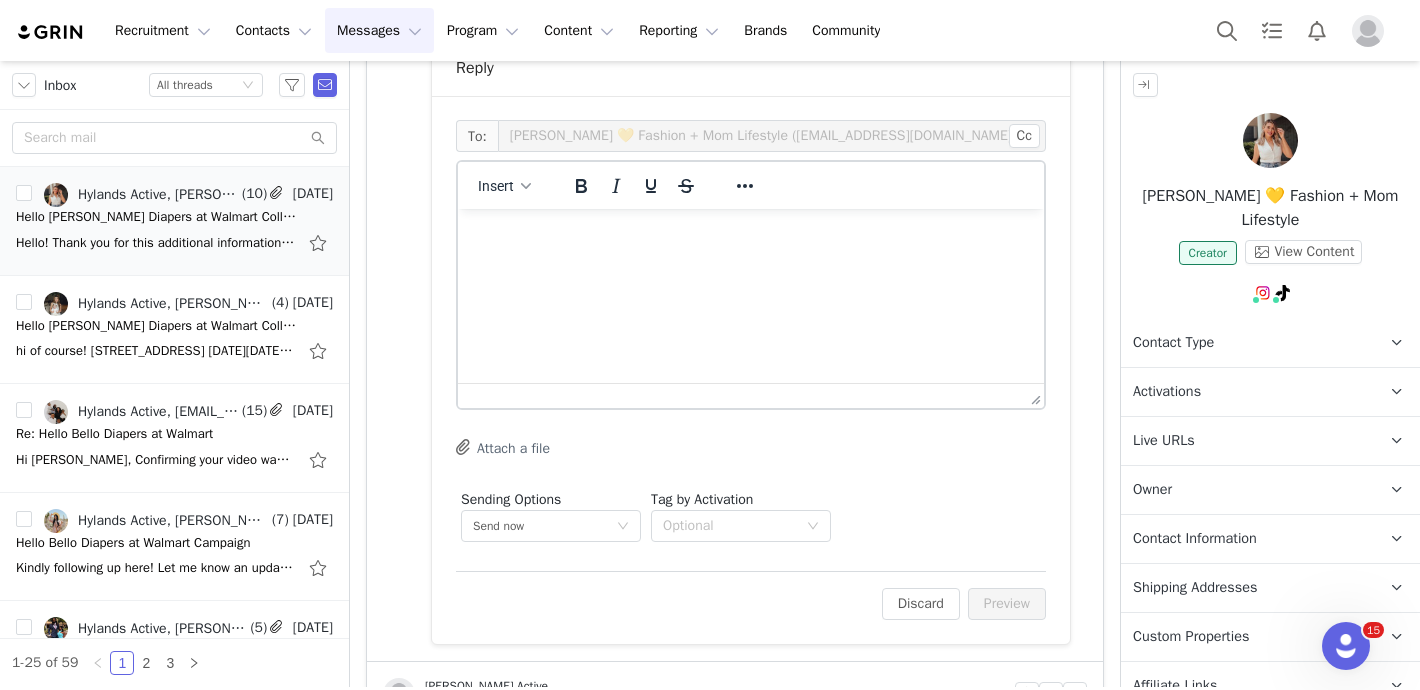 click at bounding box center (751, 236) 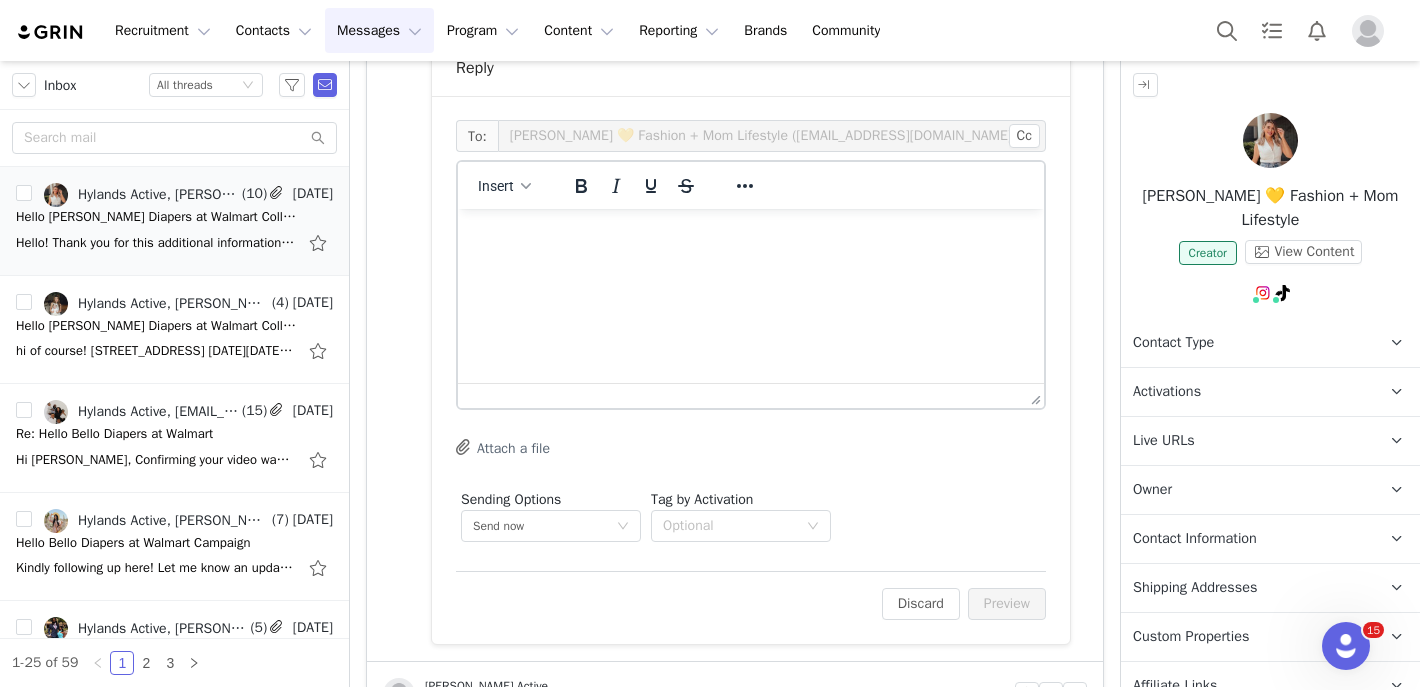 type 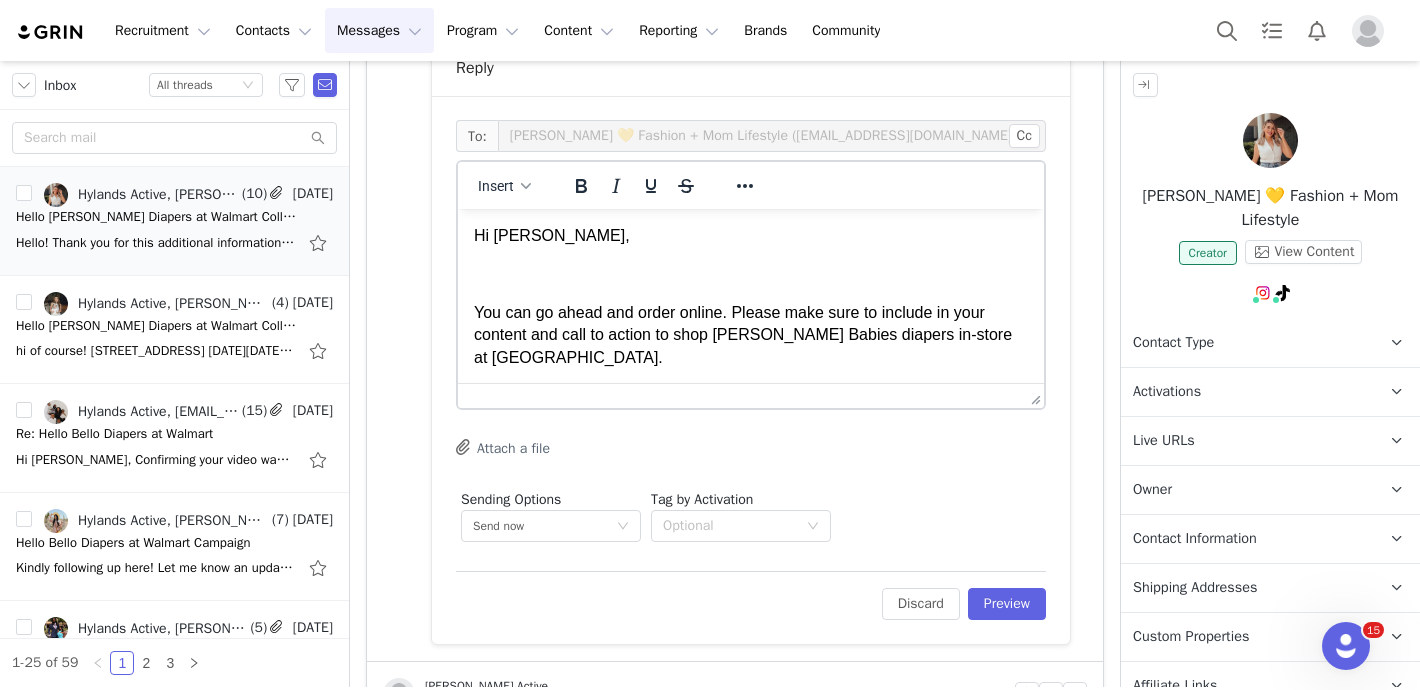 scroll, scrollTop: 40, scrollLeft: 0, axis: vertical 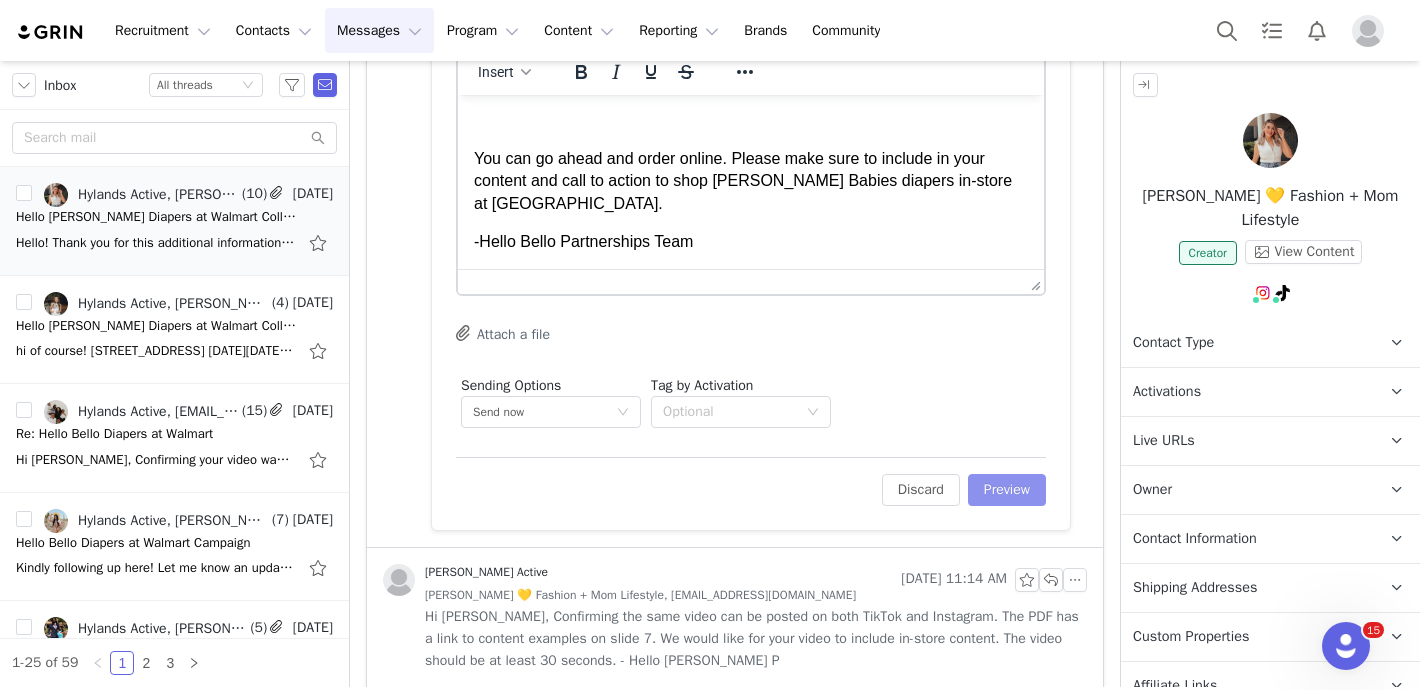 click on "Preview" at bounding box center [1007, 490] 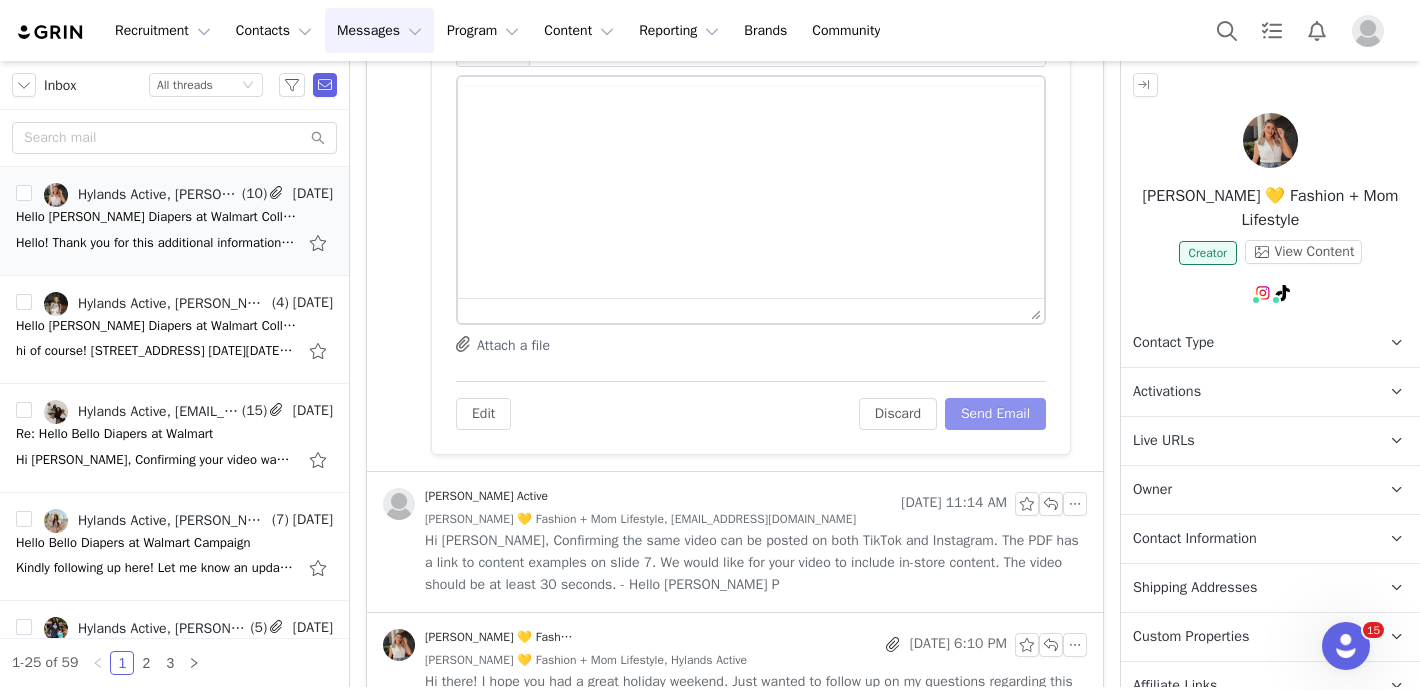 scroll, scrollTop: 2119, scrollLeft: 0, axis: vertical 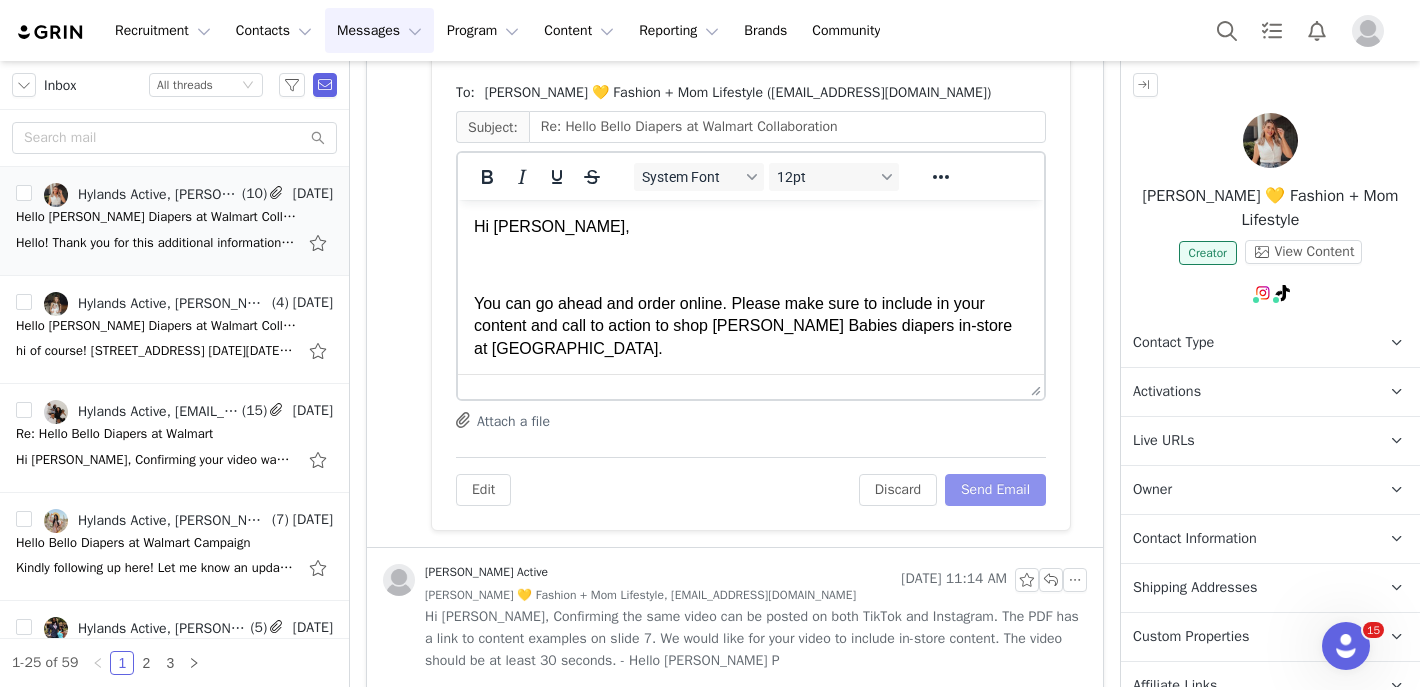 click on "Send Email" at bounding box center [995, 490] 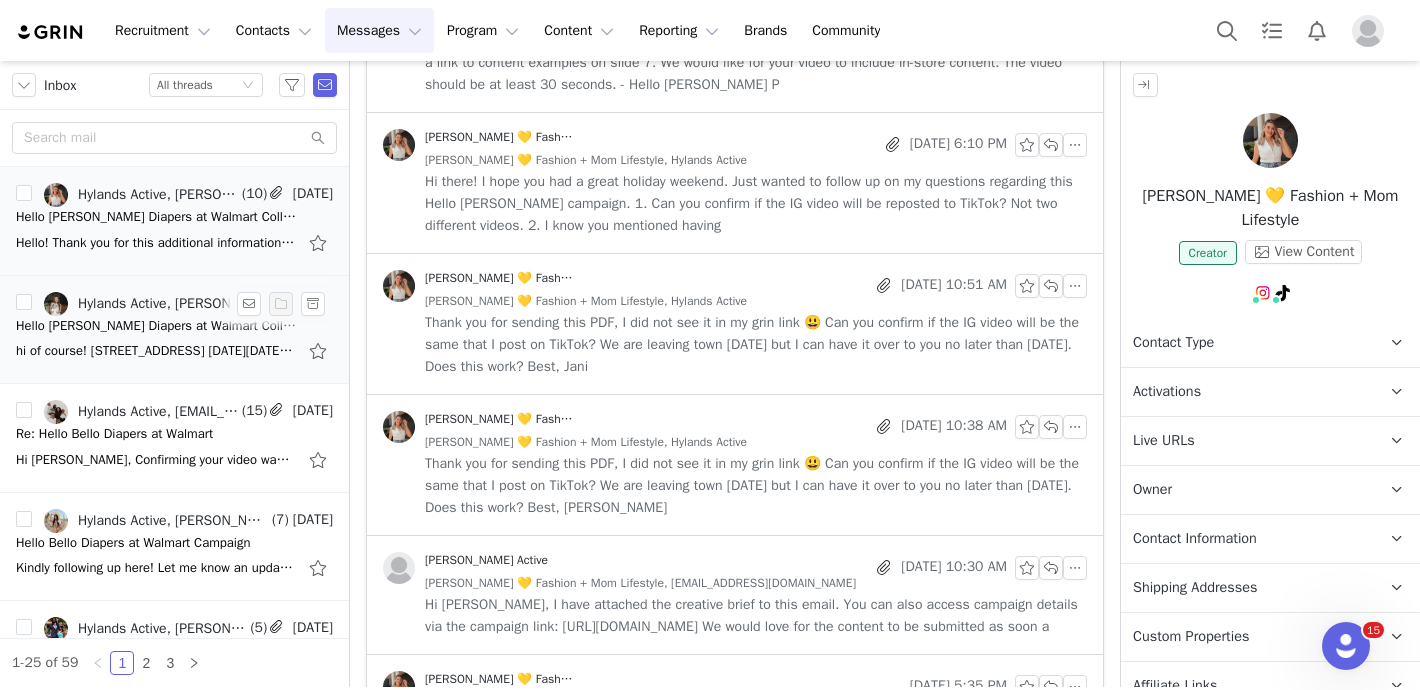 click on "hi of course!
2935 Vinings Forest Way SE, Atlanta GA 30339
On Wed, Jul 9, 2025 at 11:09 AM Hylands Active <active@hylands.com> wrote:
Hi Denisse,
Could you kindly share your address with us? We will confirm if we can find a location near y" at bounding box center [156, 351] 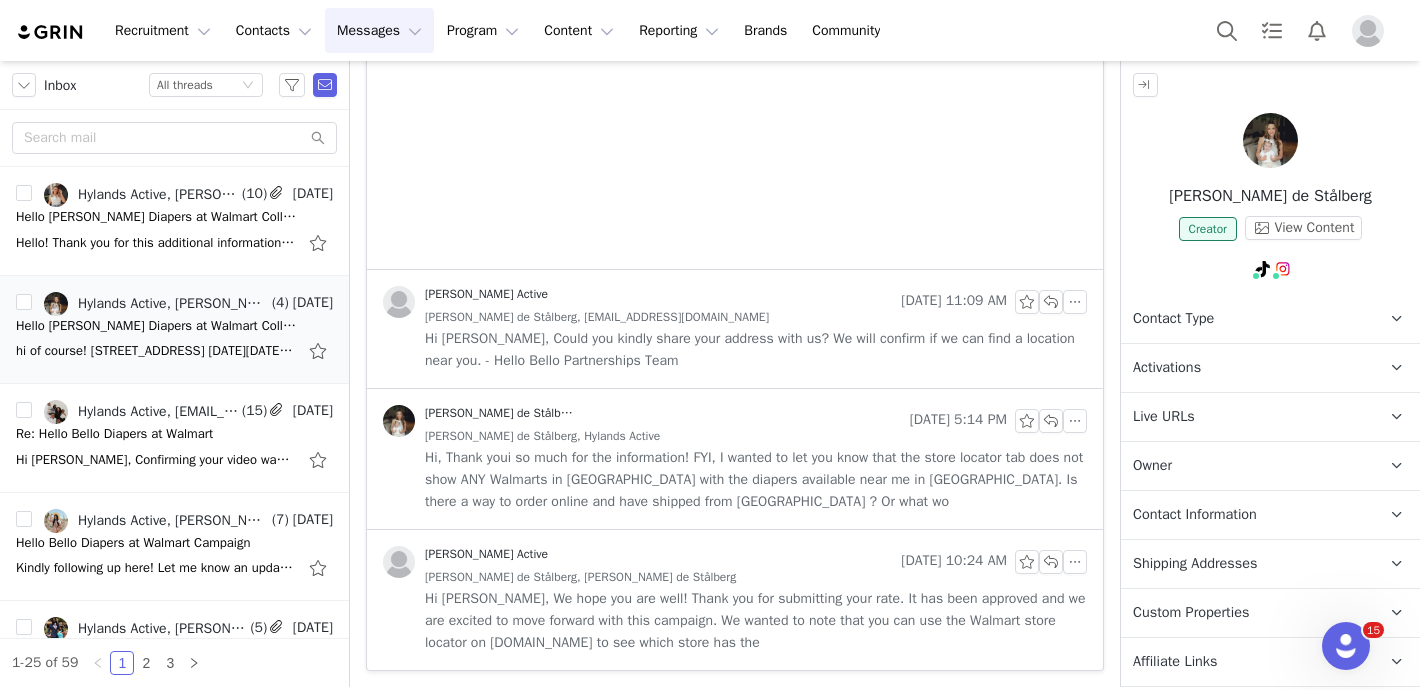 scroll, scrollTop: 0, scrollLeft: 0, axis: both 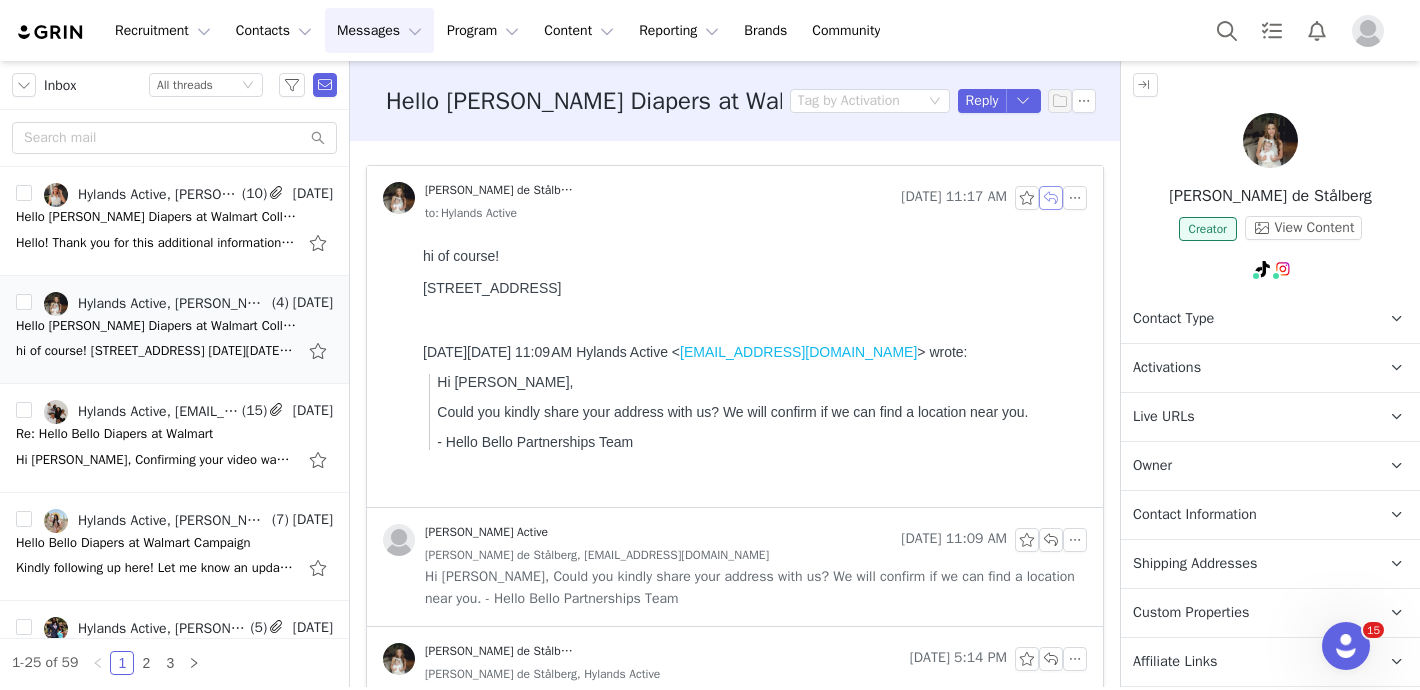 click at bounding box center [1051, 198] 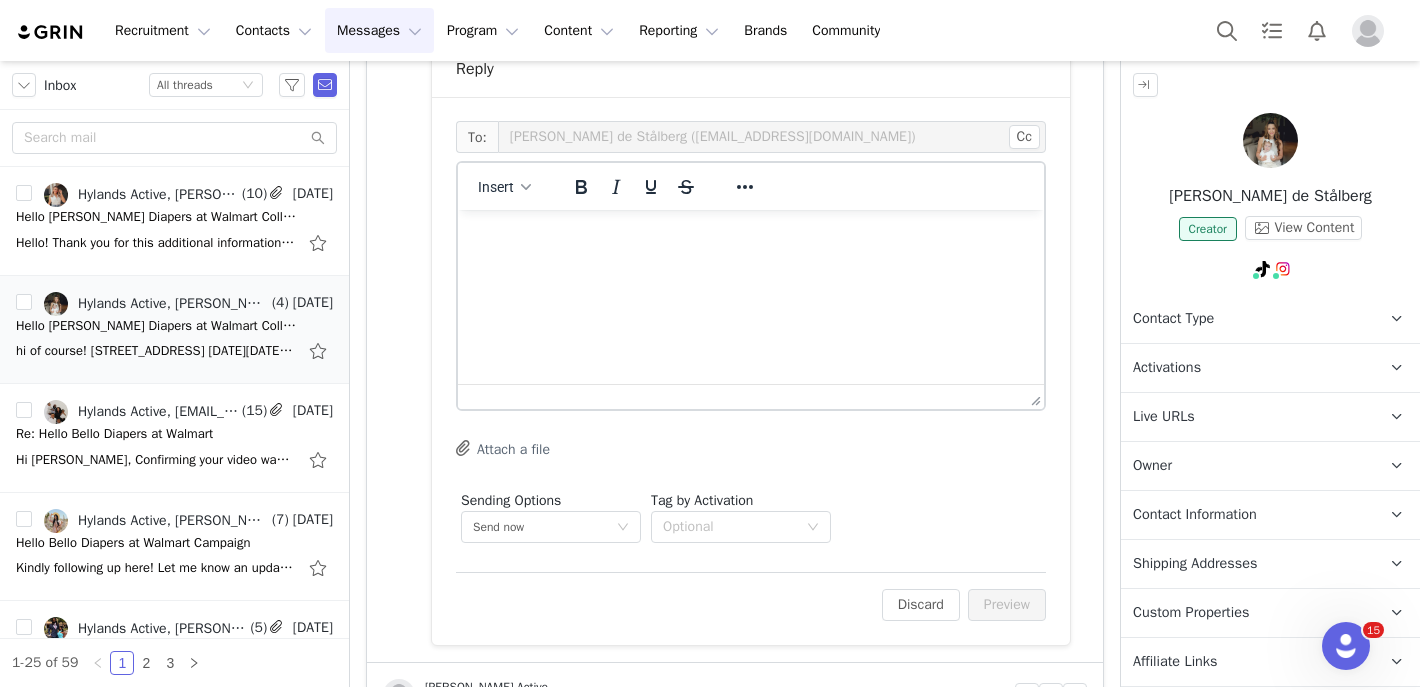 scroll, scrollTop: 0, scrollLeft: 0, axis: both 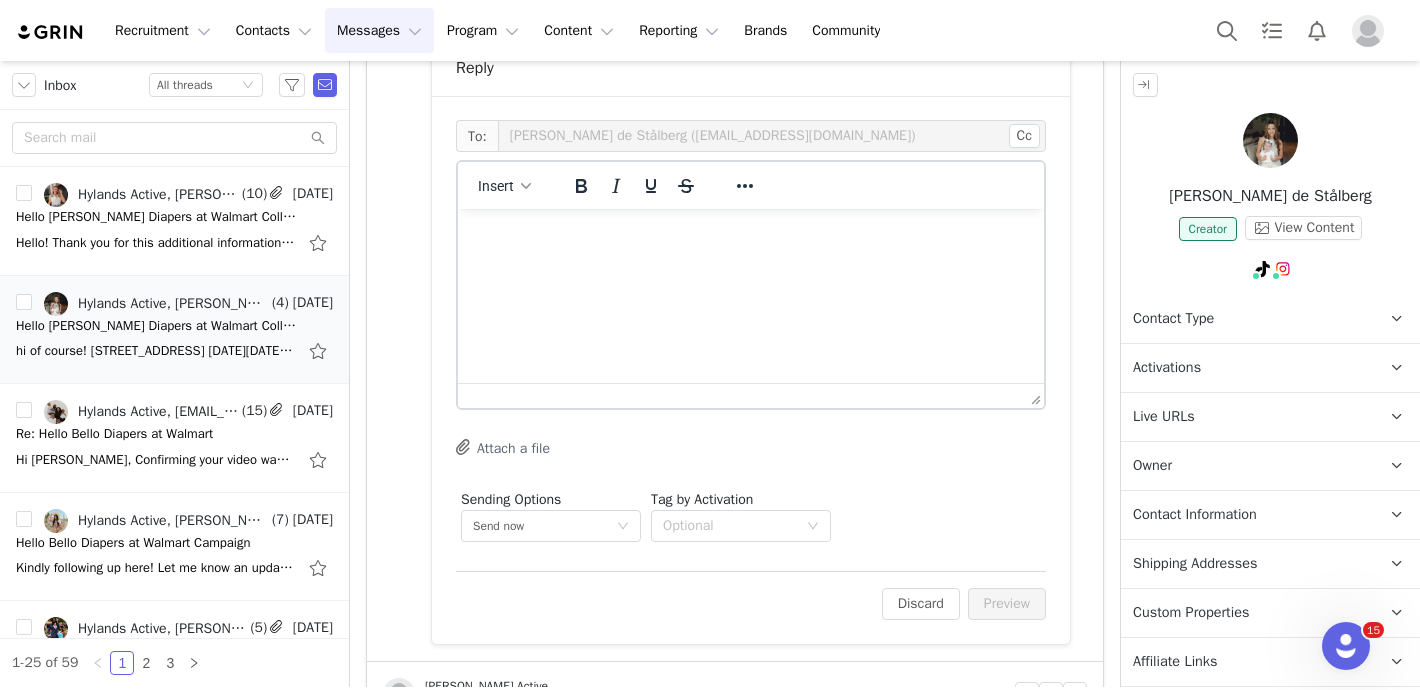 click at bounding box center [751, 236] 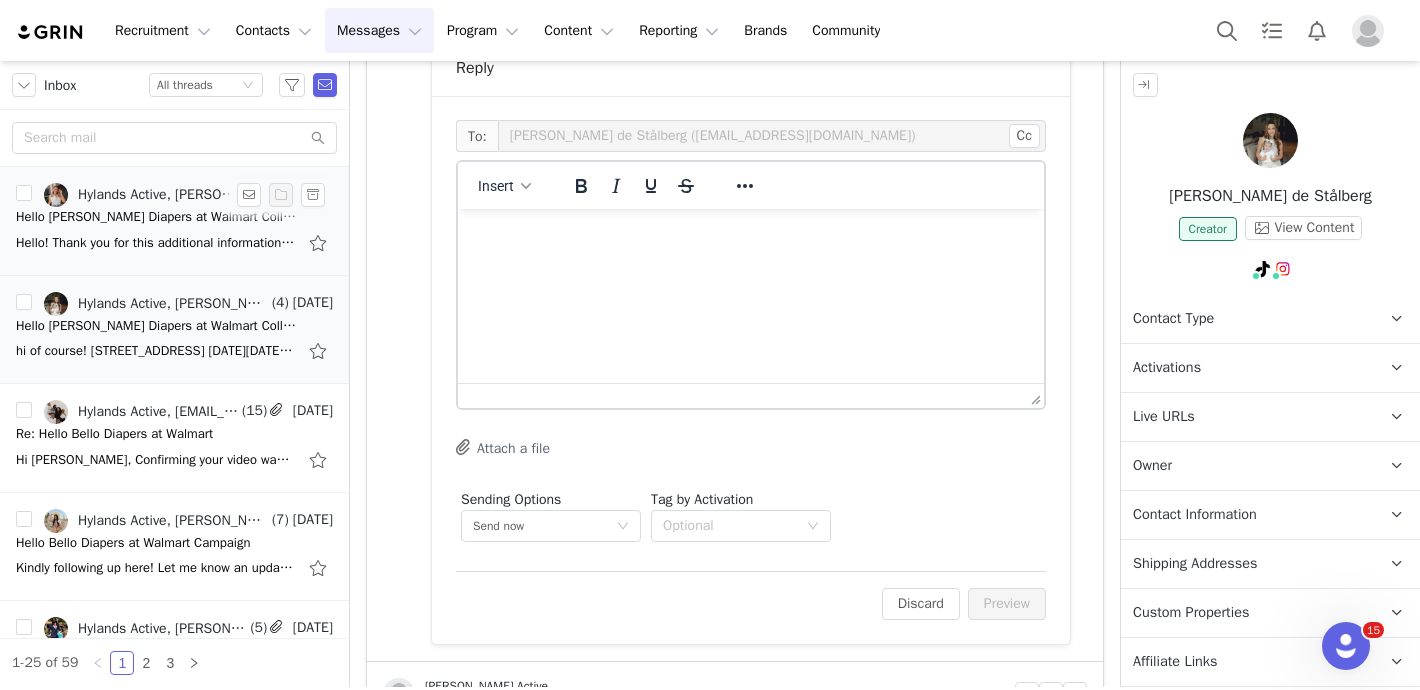 click on "Hello!
Thank you for this additional information.  I am having a hard time locating my product.  I checked online and called the stores around me to confirm if the product was in store. Would it be okay to order online instead and show me shopping for" at bounding box center [174, 243] 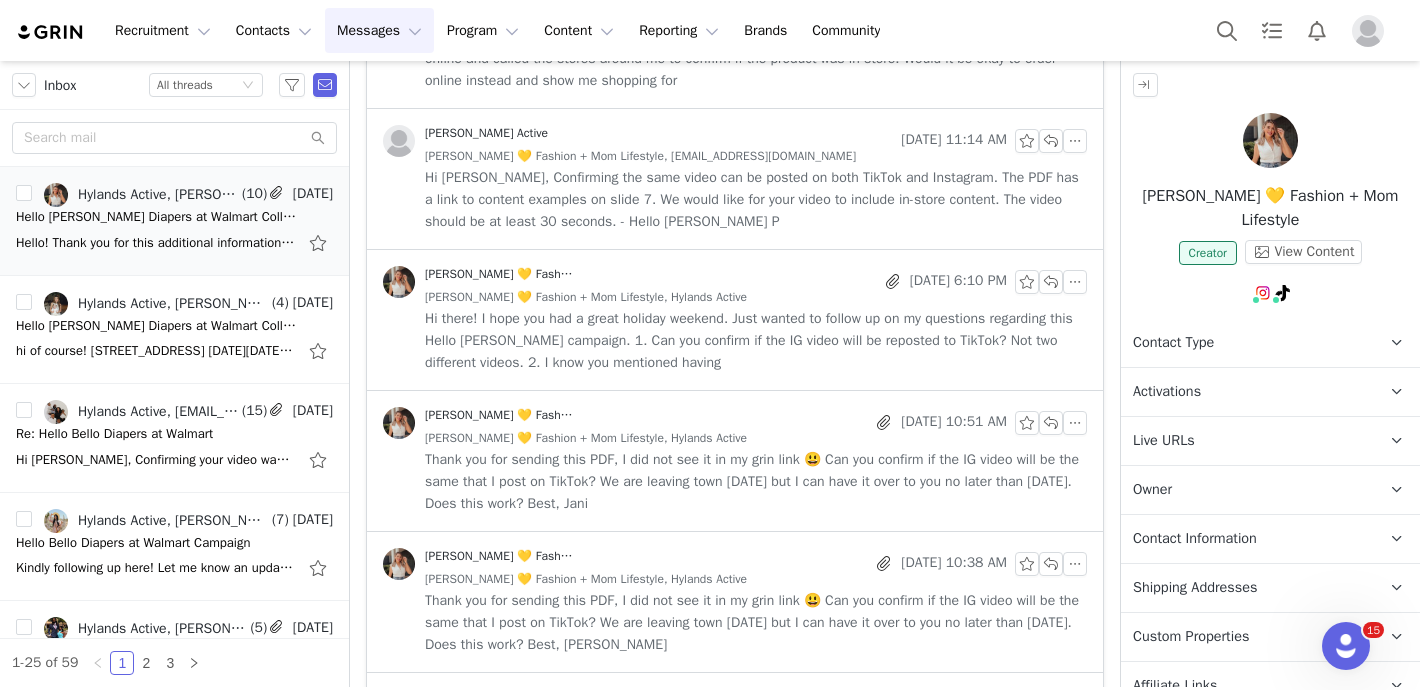 scroll, scrollTop: 503, scrollLeft: 0, axis: vertical 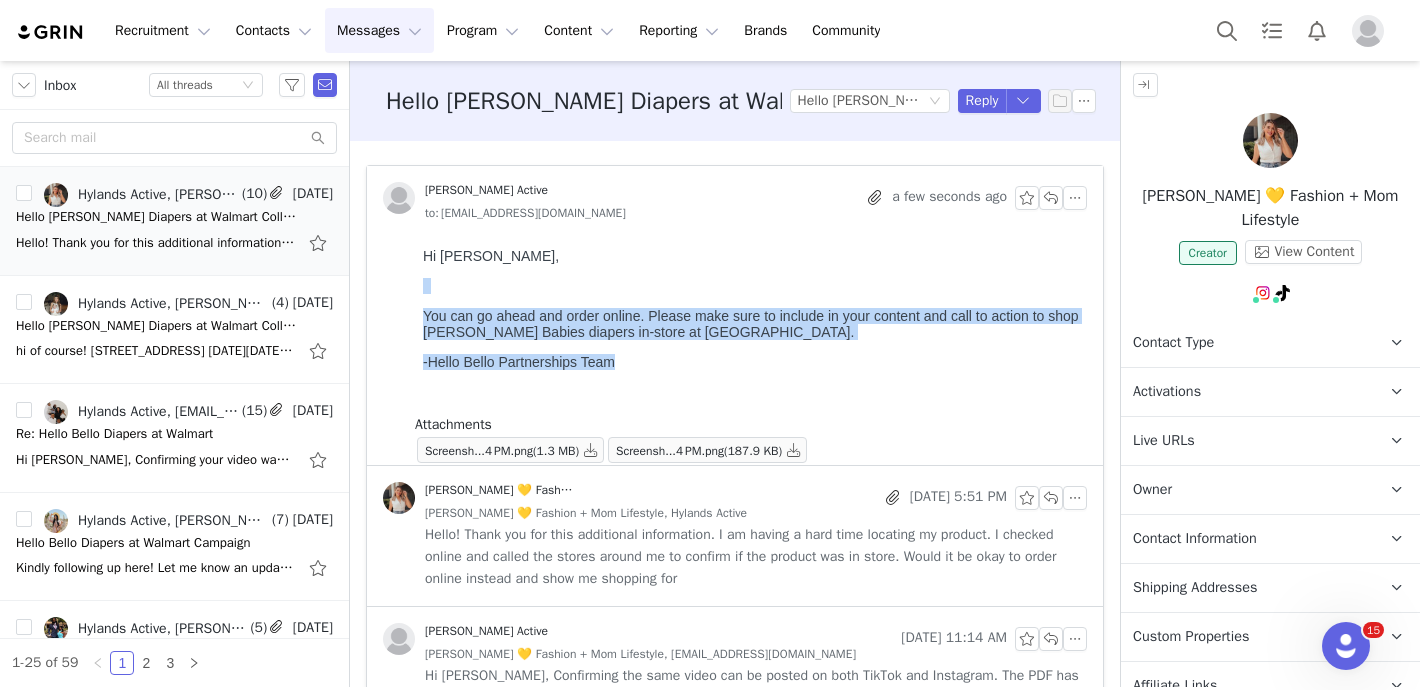 drag, startPoint x: 661, startPoint y: 373, endPoint x: 371, endPoint y: 288, distance: 302.20026 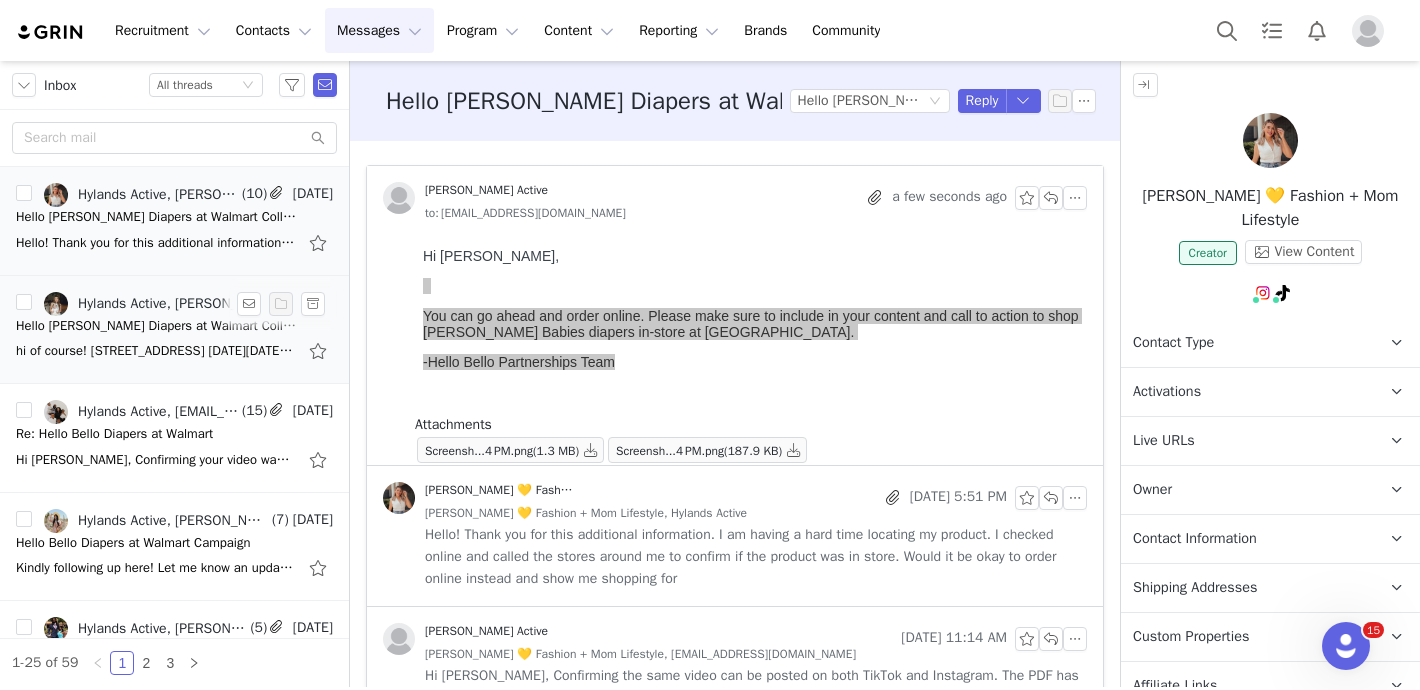 click on "Hello Bello Diapers at Walmart Collaboration" at bounding box center [156, 326] 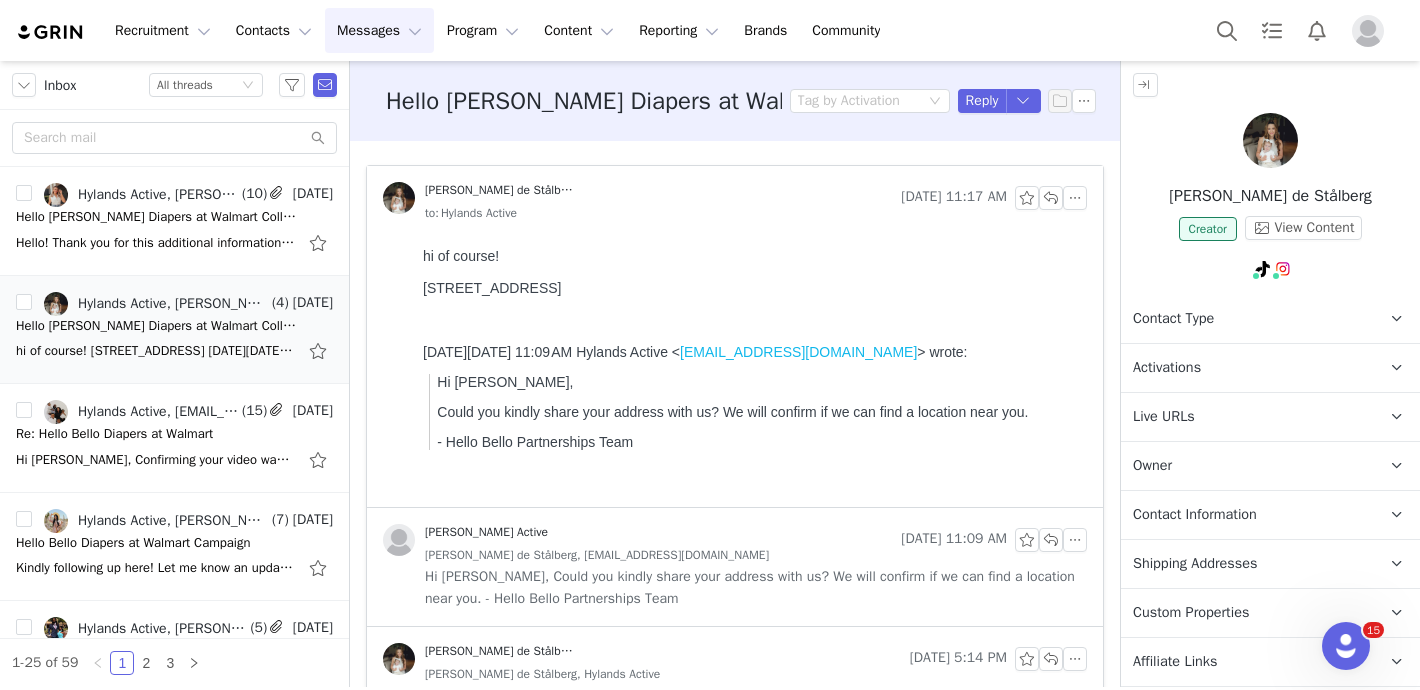 scroll, scrollTop: 0, scrollLeft: 0, axis: both 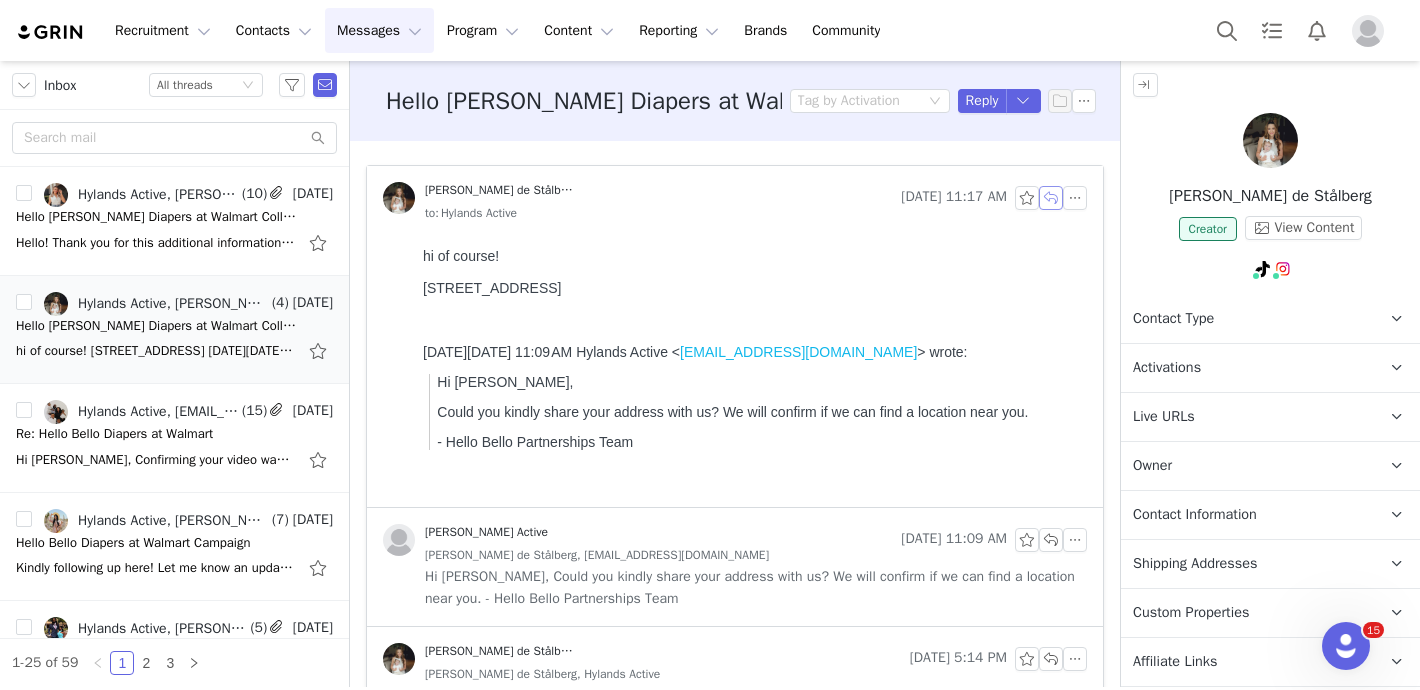 click at bounding box center (1051, 198) 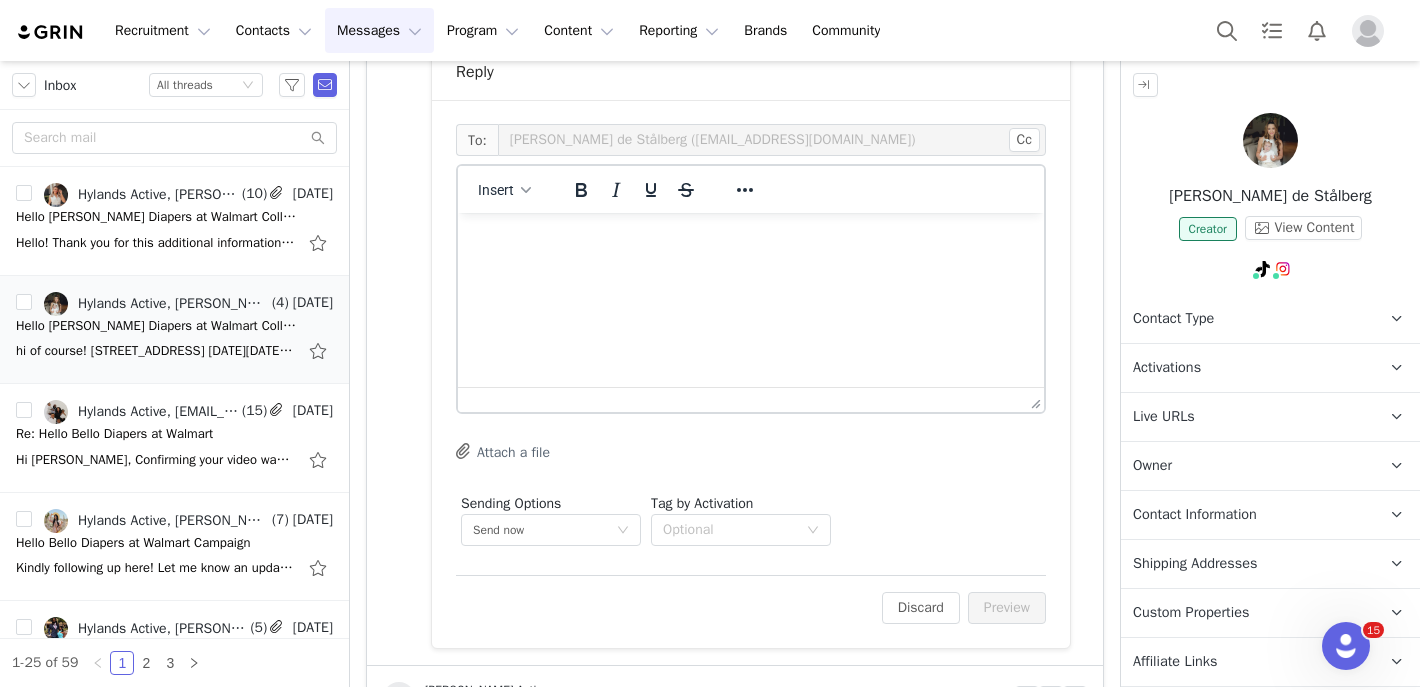scroll, scrollTop: 0, scrollLeft: 0, axis: both 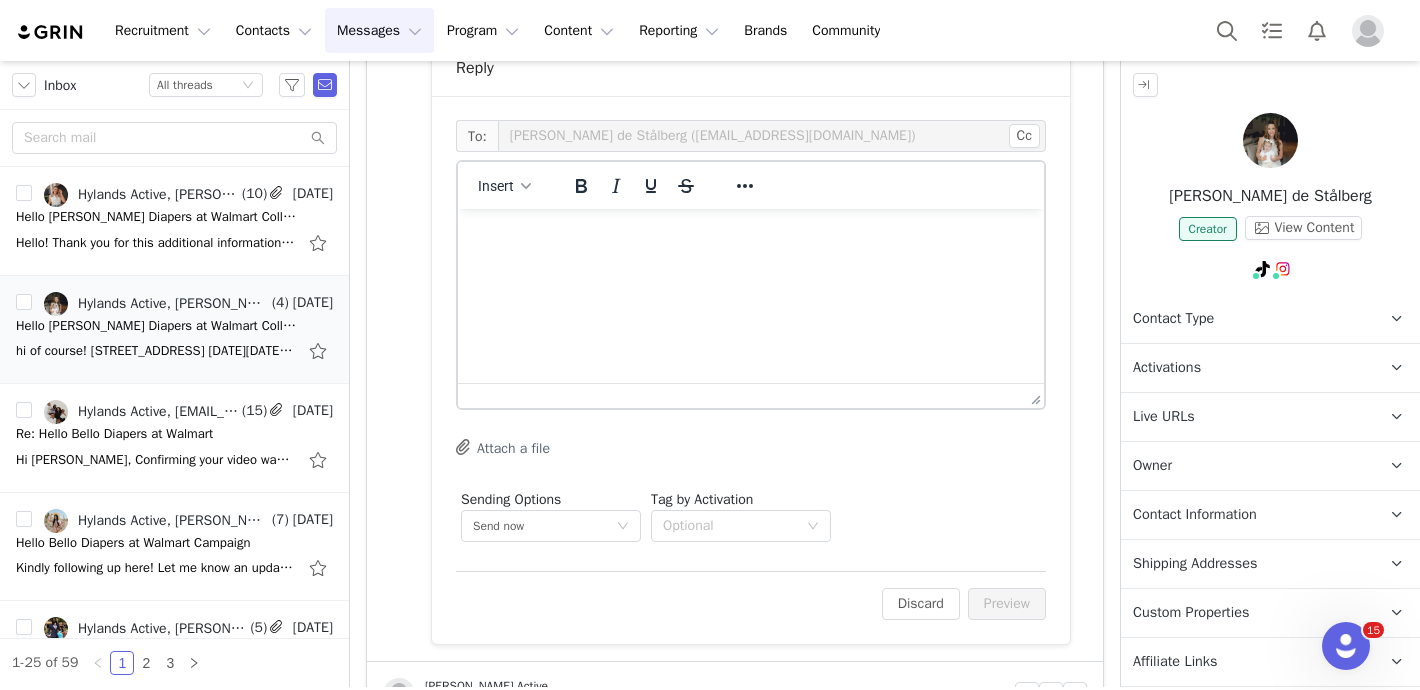 click at bounding box center [751, 236] 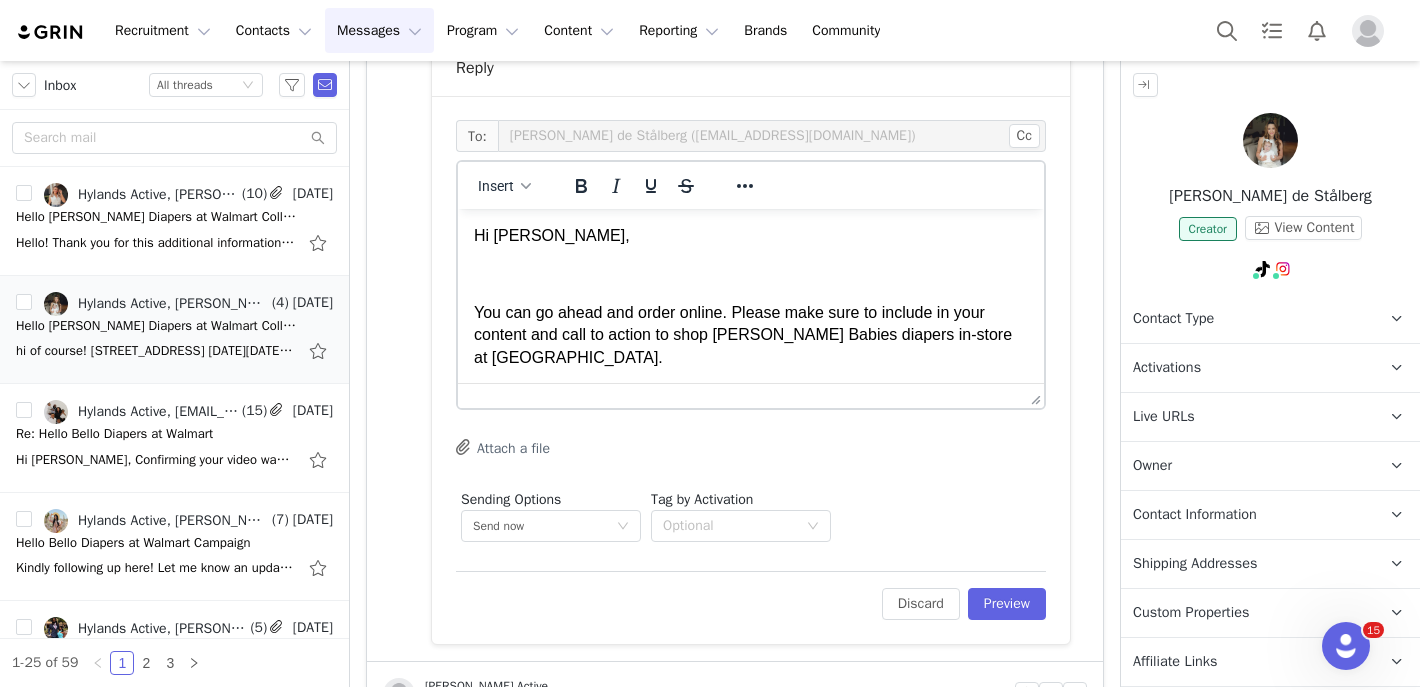 scroll, scrollTop: 22, scrollLeft: 0, axis: vertical 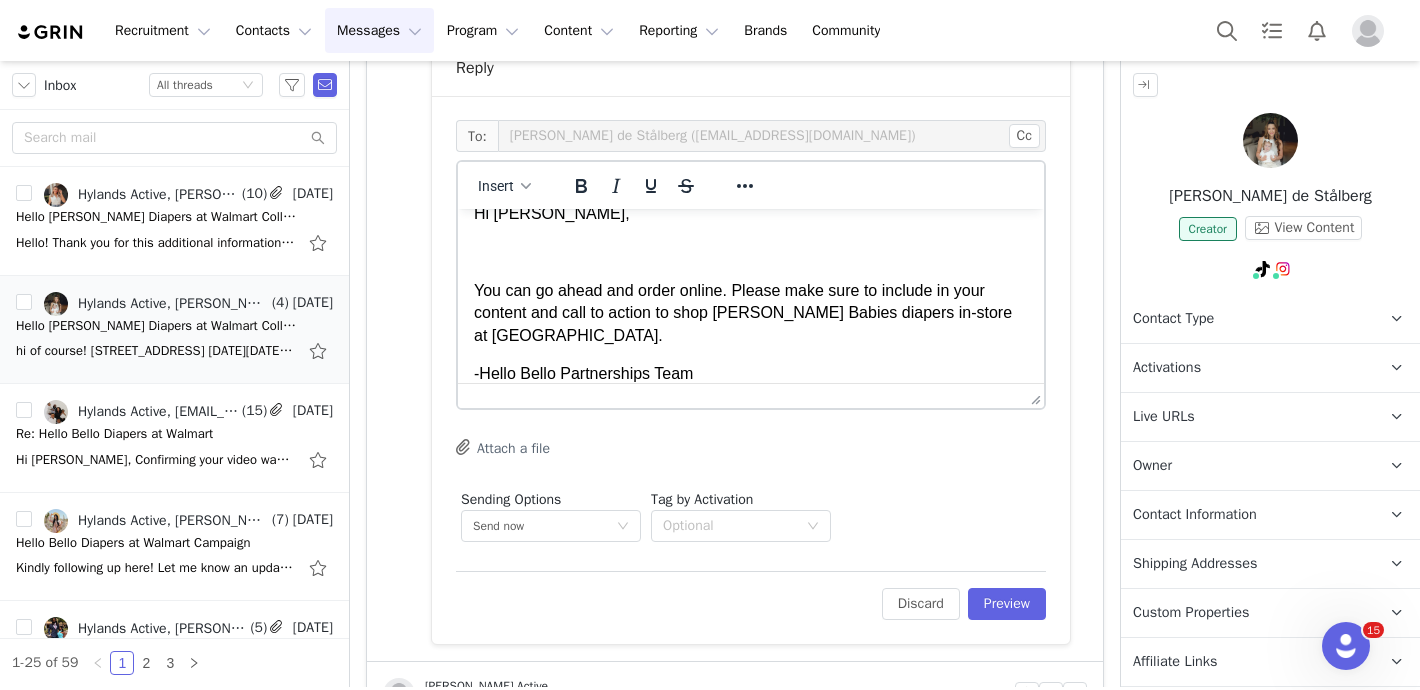 click at bounding box center (751, 252) 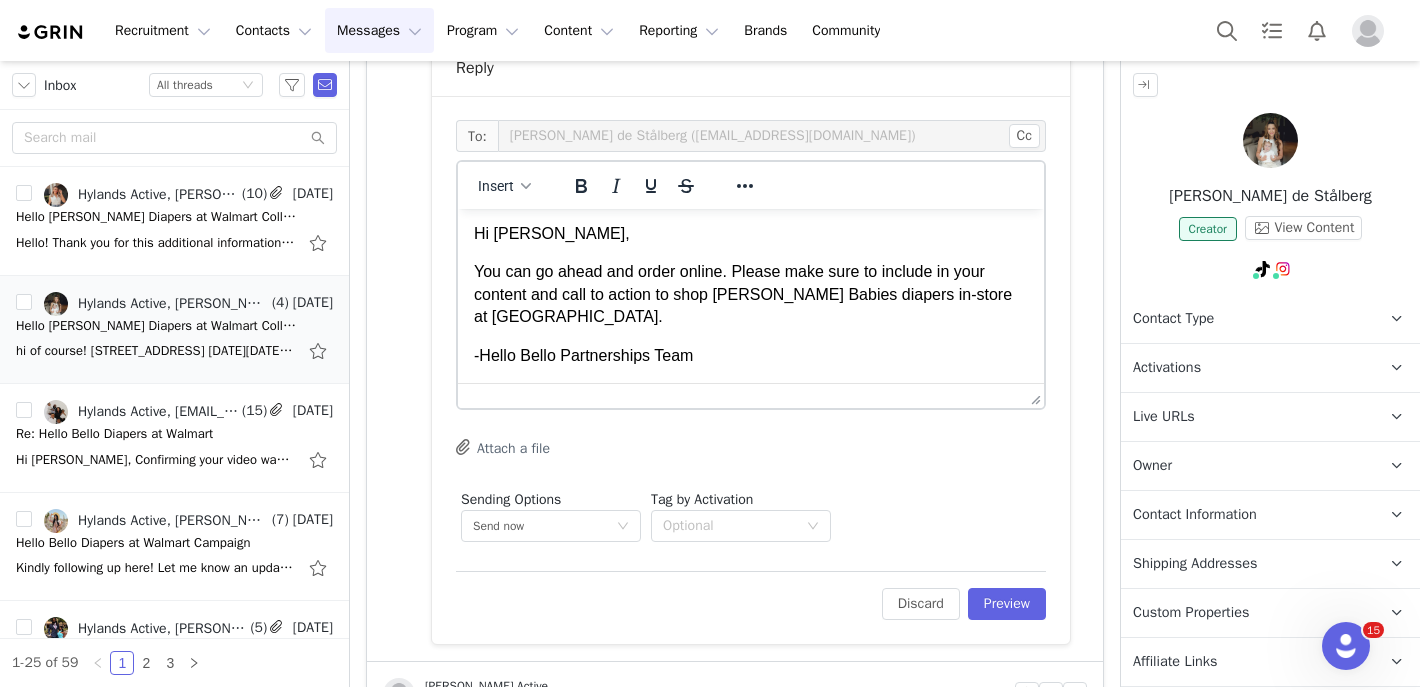 scroll, scrollTop: 0, scrollLeft: 0, axis: both 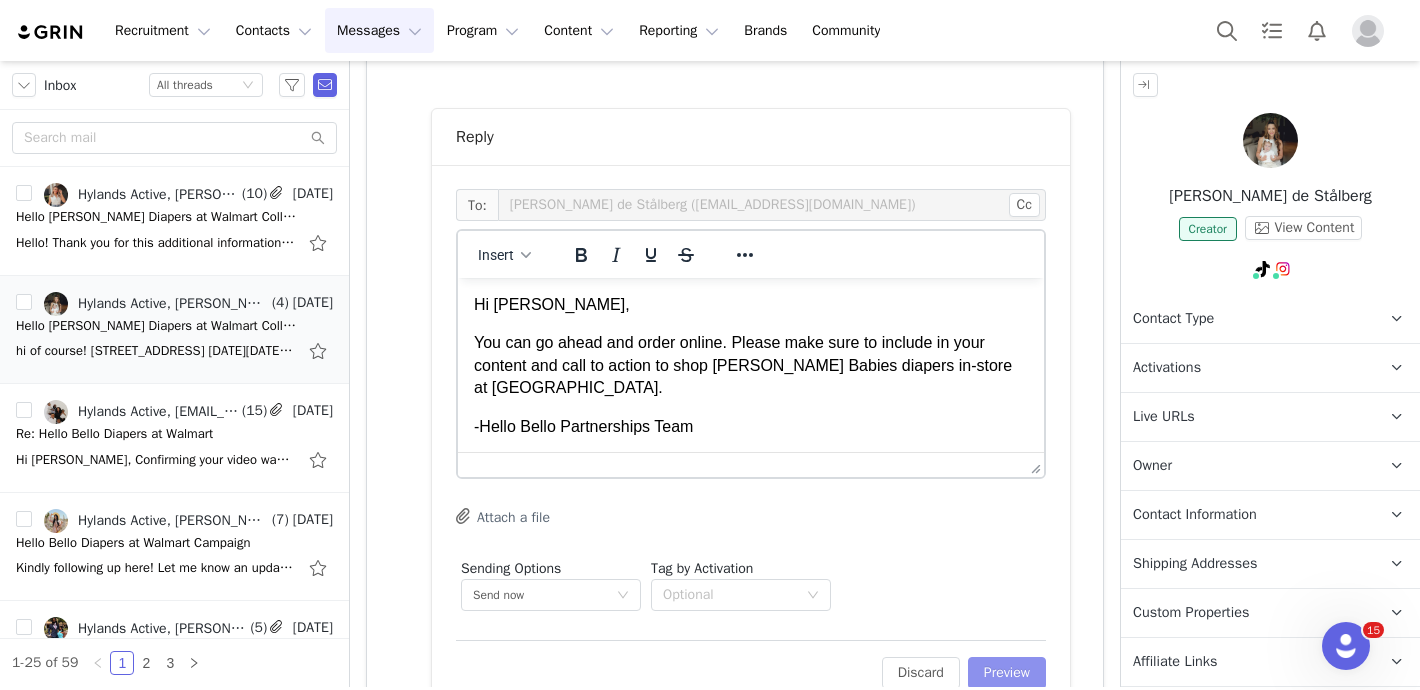 click on "Preview" at bounding box center [1007, 673] 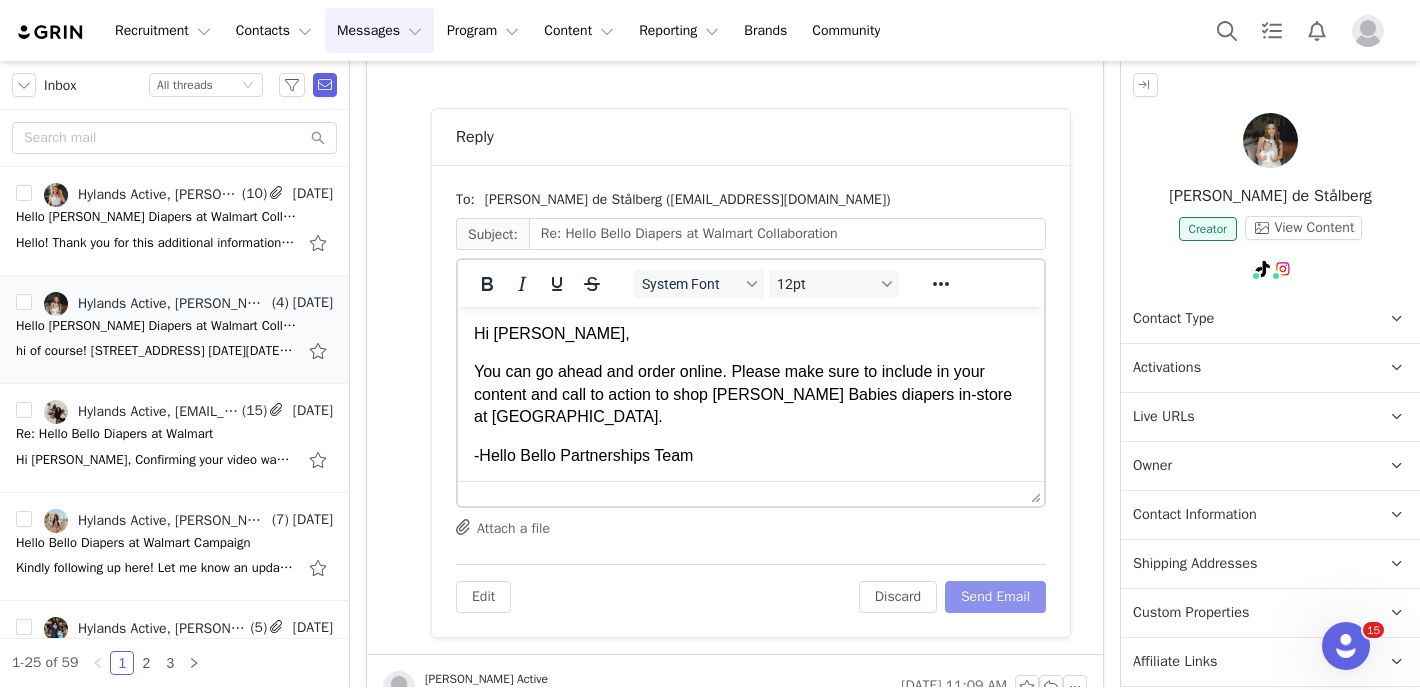 scroll, scrollTop: 0, scrollLeft: 0, axis: both 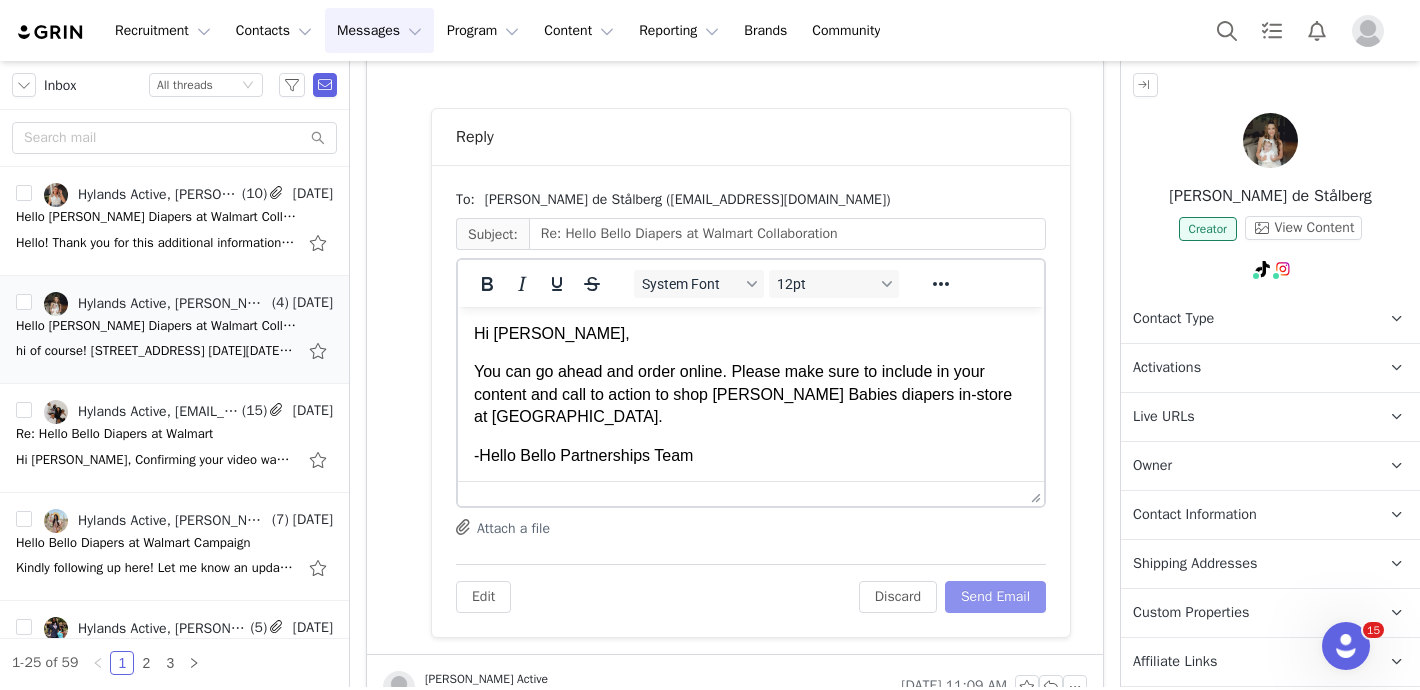 click on "Send Email" at bounding box center [995, 597] 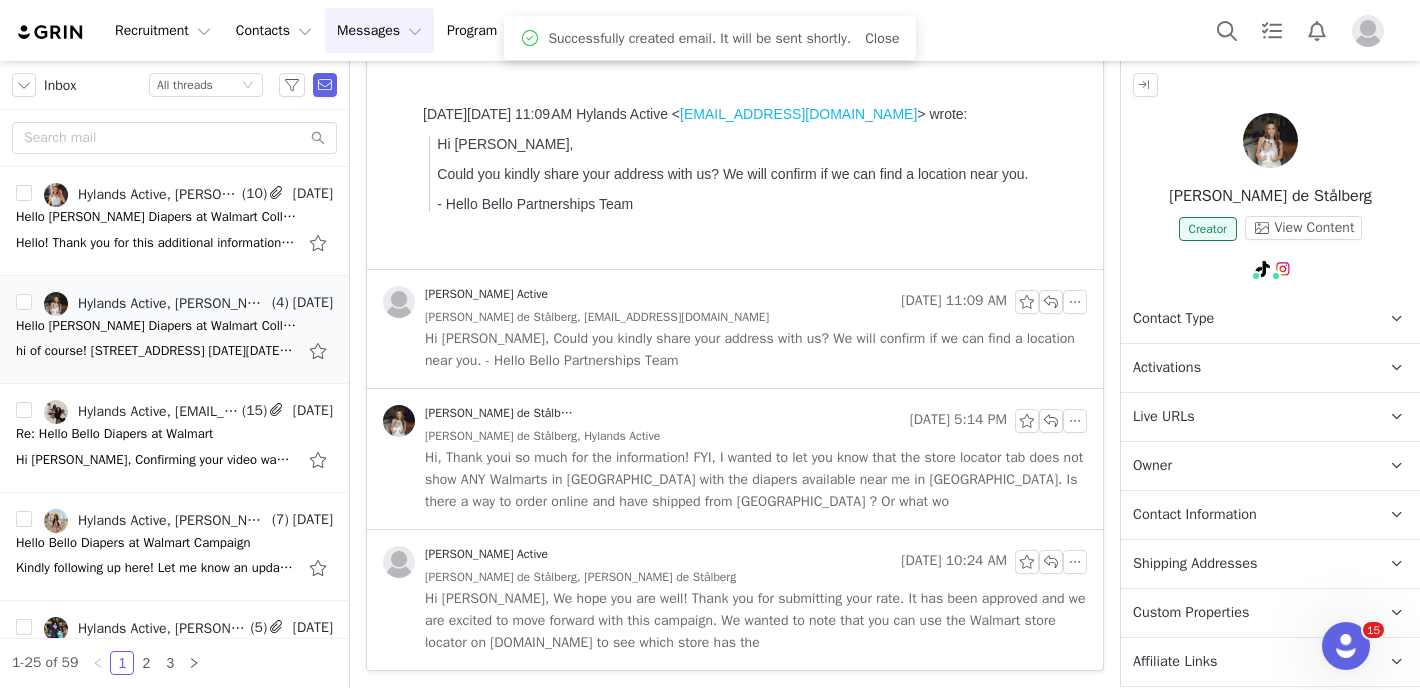 scroll, scrollTop: 238, scrollLeft: 0, axis: vertical 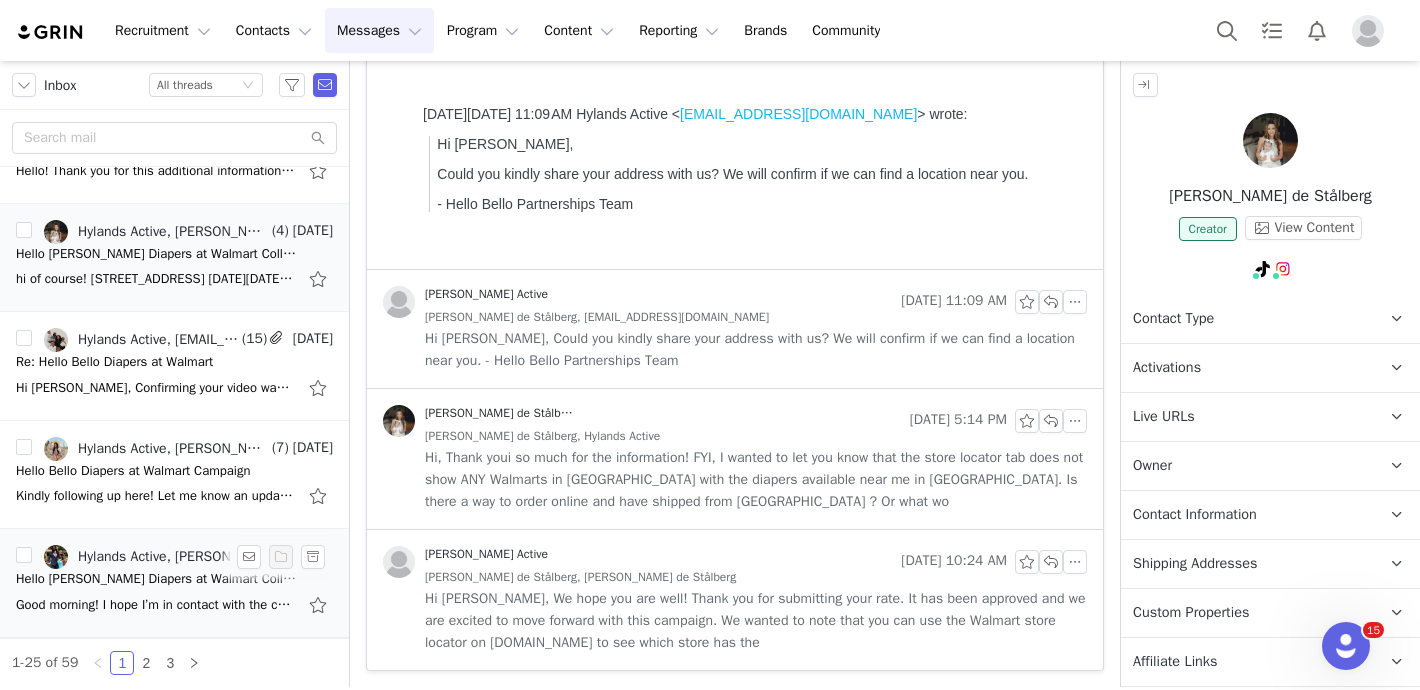 click on "Hello Bello Diapers at Walmart Collaboration" at bounding box center (156, 579) 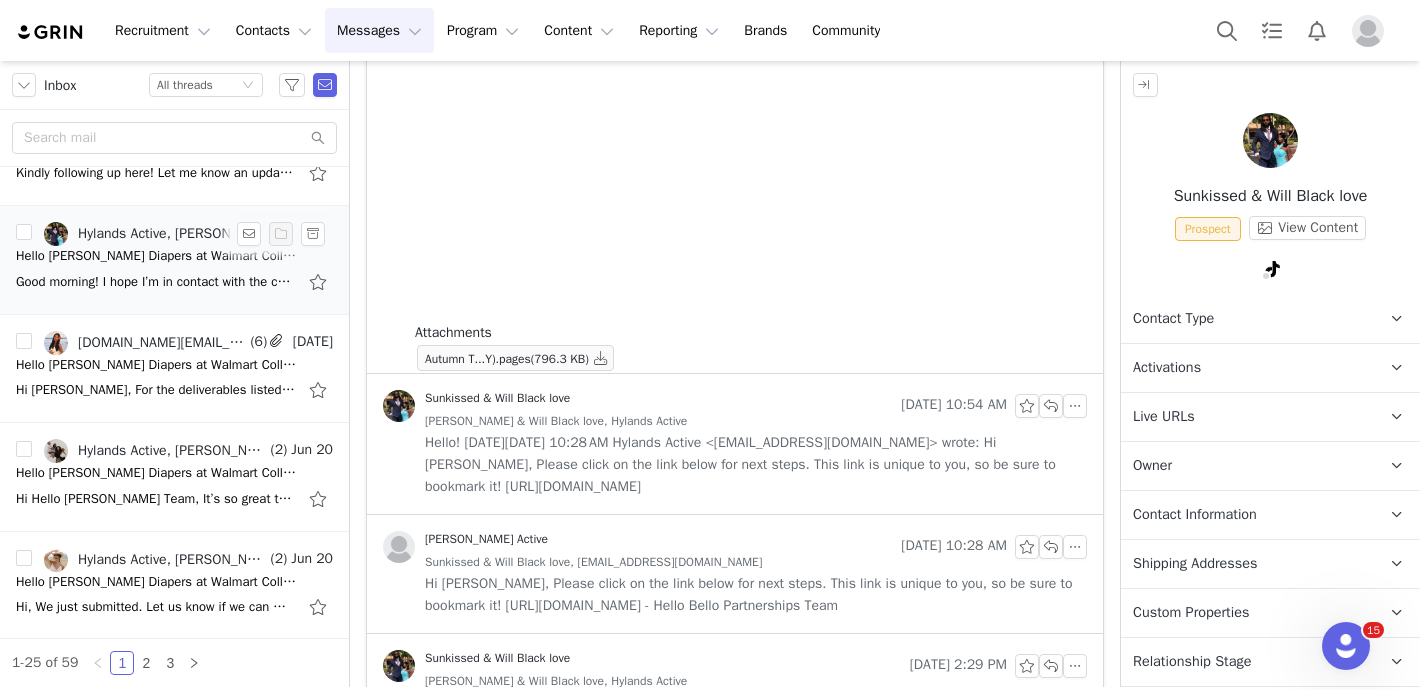 scroll, scrollTop: 635, scrollLeft: 0, axis: vertical 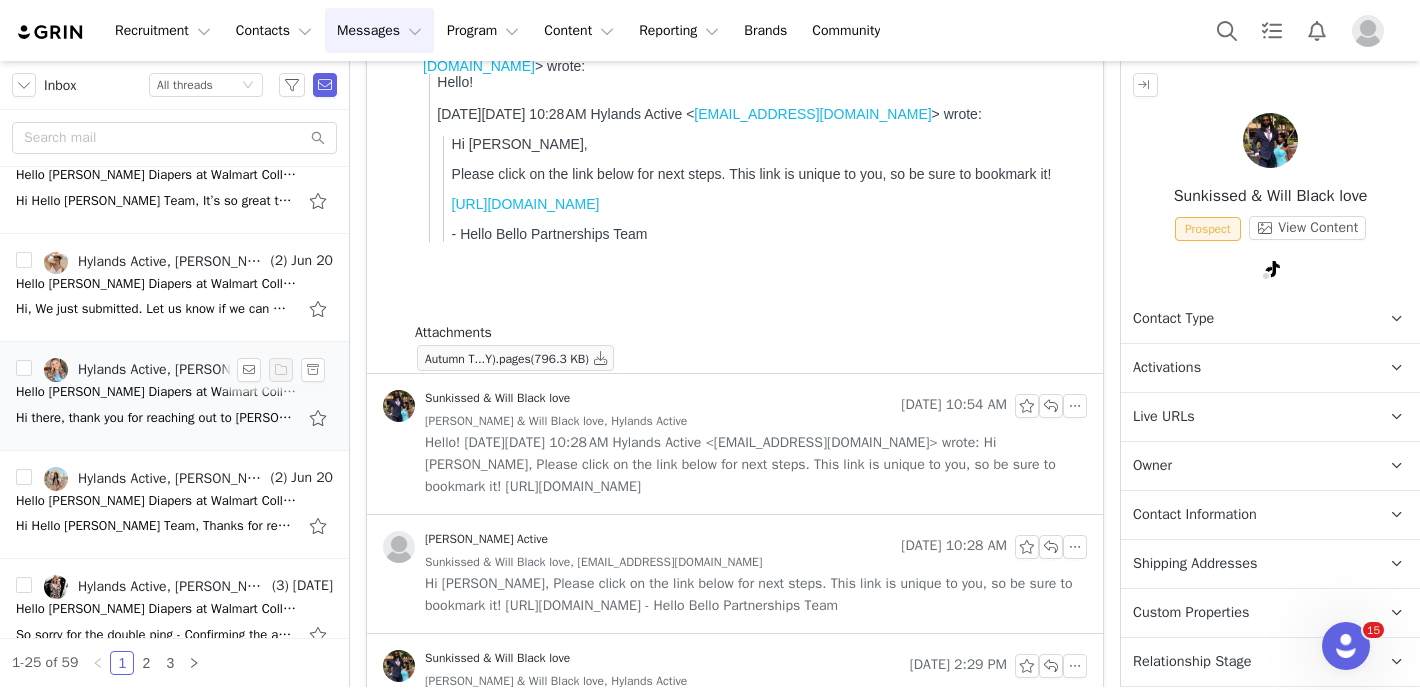 click on "Hi there, thank you for reaching out to Sarah Rose! She would definitely be interested!
Are you able to discuss over email? We aren't able to submit via Grin because of the content rights etc.; we would need to determine the official scope before doing" at bounding box center (174, 418) 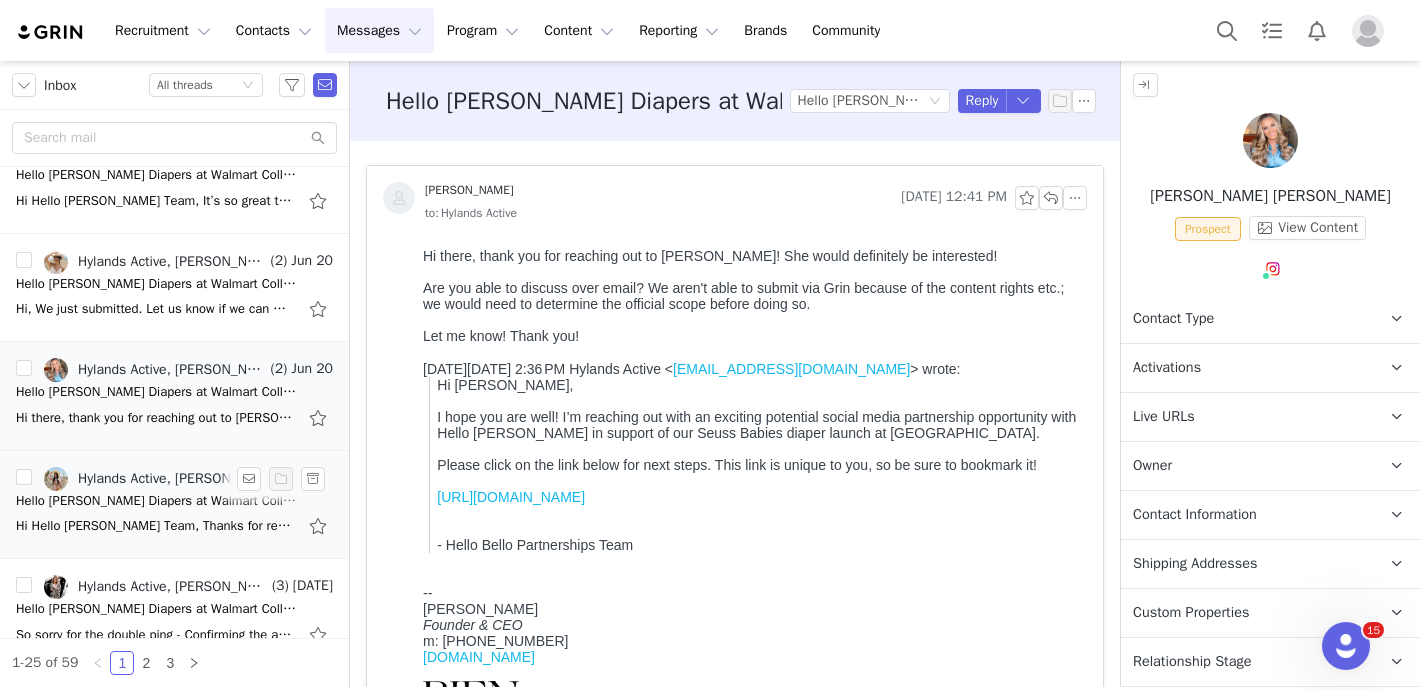 click on "Hylands Active, Esperanza Lorena | Blogger/Content Creator, Kennedy Kircher  (2)      Jun 20   Hello Bello Diapers at Walmart Collaboration       Hi Hello Bello Team,
Thanks for reaching out and thinking of Esperanza! This sounds like a collaboration she may be interested in. I have completed the link with her information. Please note that we would charge an additional fee for paid usage separat" at bounding box center [174, 505] 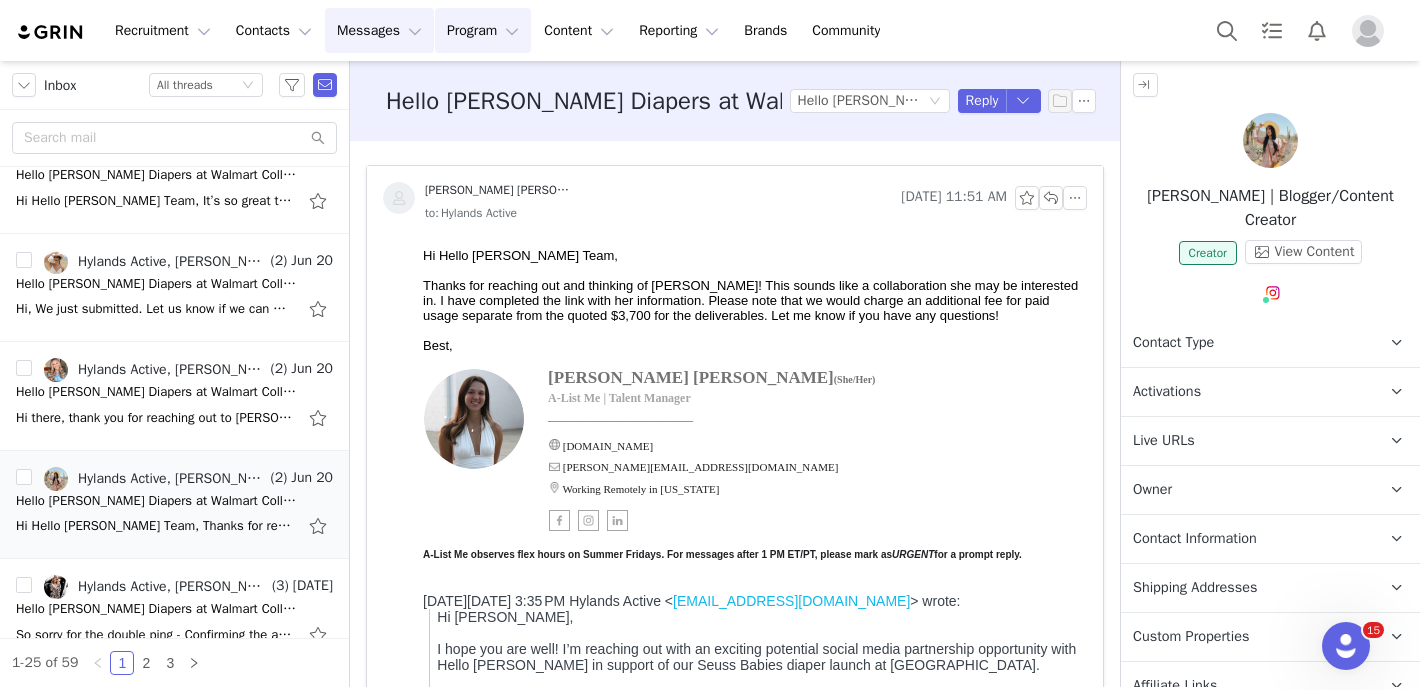 click on "Program Program" at bounding box center [483, 30] 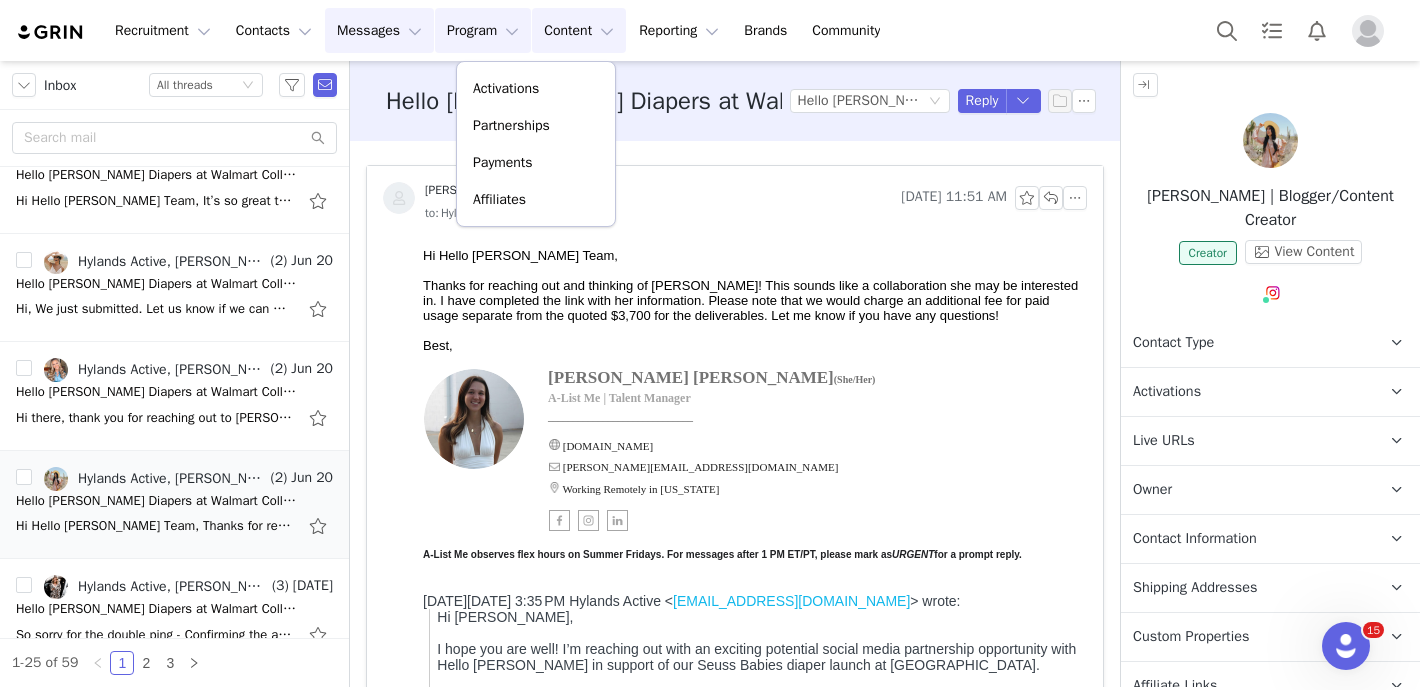 click on "Content Content" at bounding box center (579, 30) 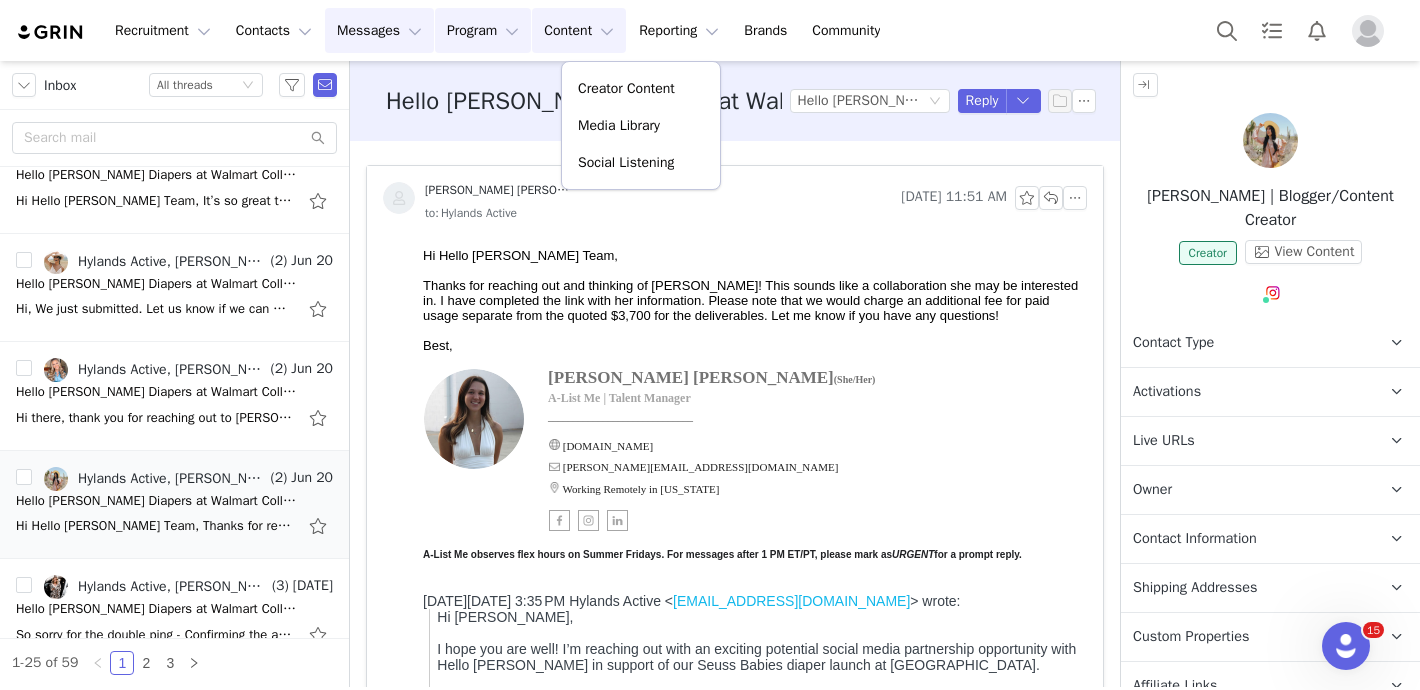 click on "Program Program" at bounding box center (483, 30) 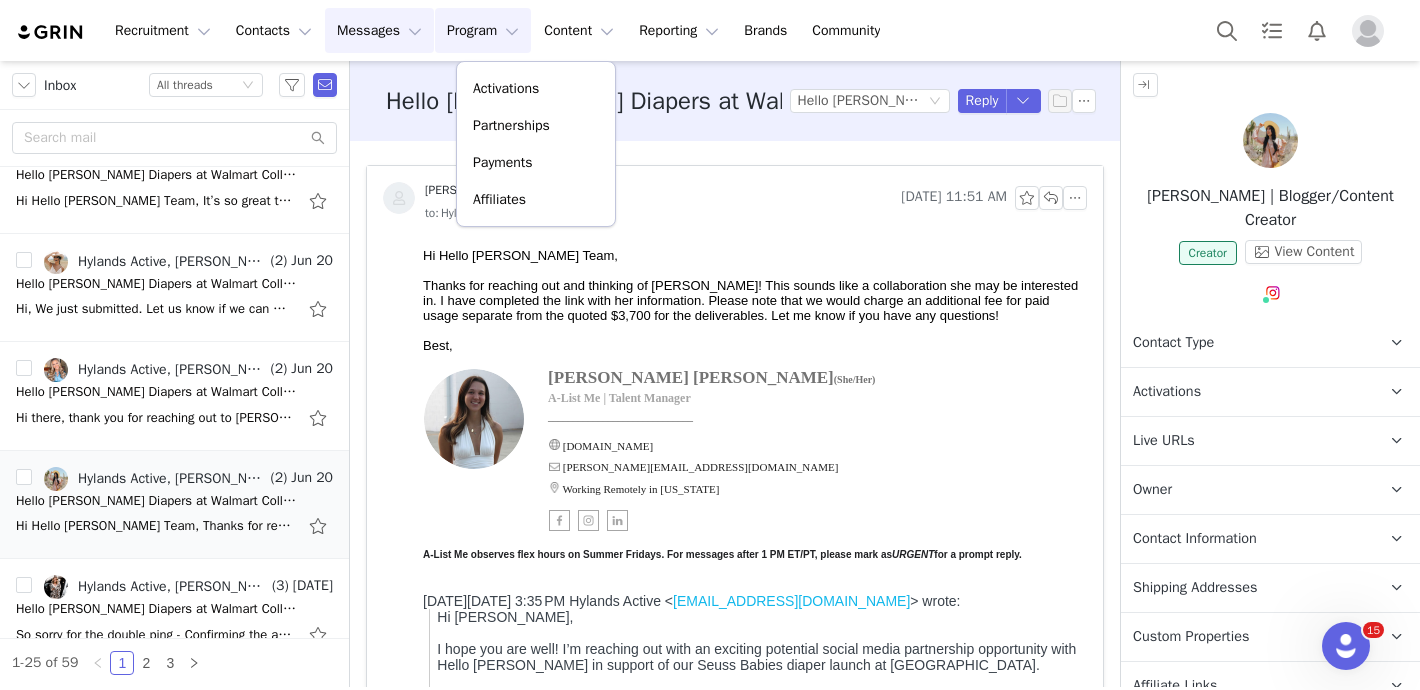 drag, startPoint x: 520, startPoint y: 628, endPoint x: 569, endPoint y: 636, distance: 49.648766 